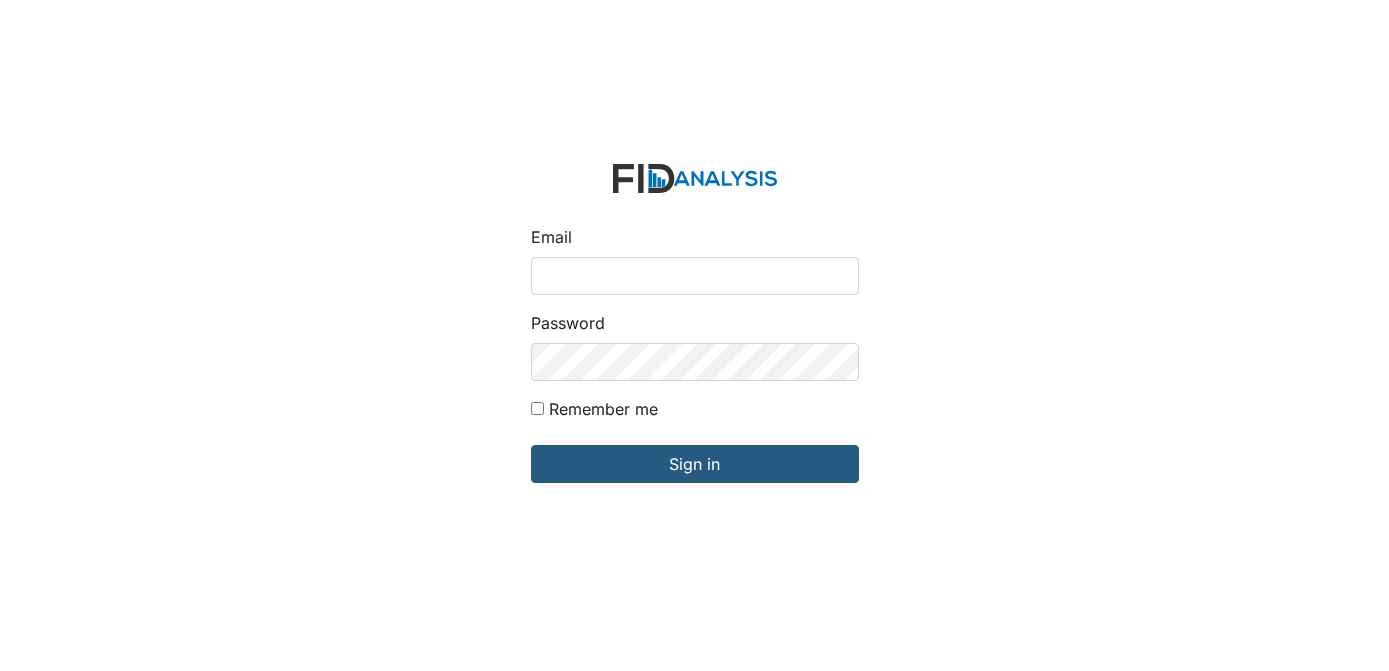 scroll, scrollTop: 0, scrollLeft: 0, axis: both 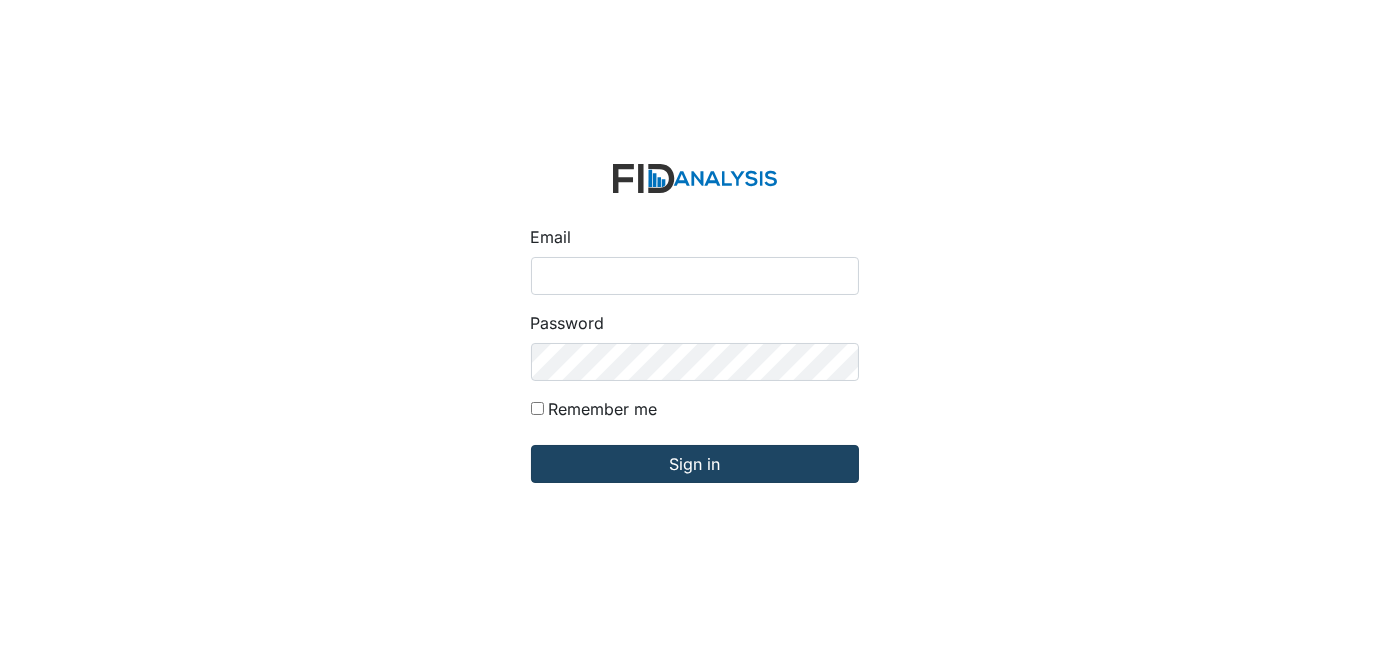 type on "[EMAIL_ADDRESS][DOMAIN_NAME]" 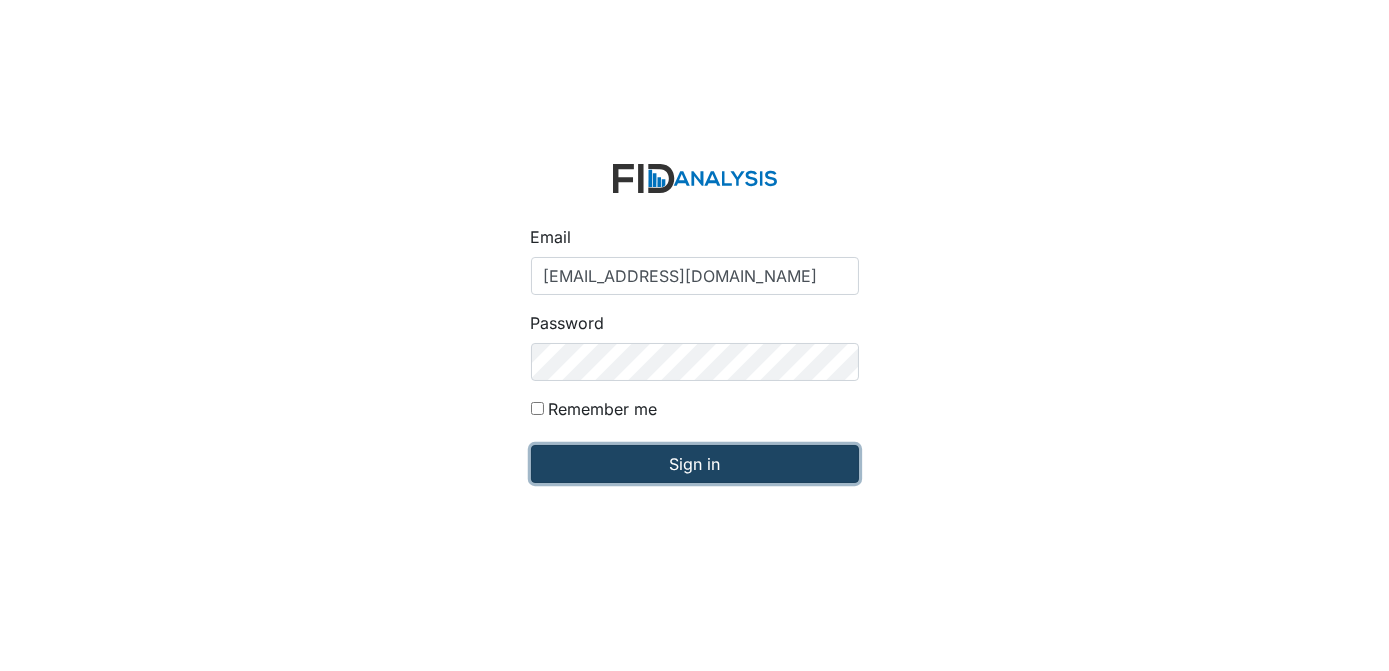 click on "Sign in" at bounding box center (695, 464) 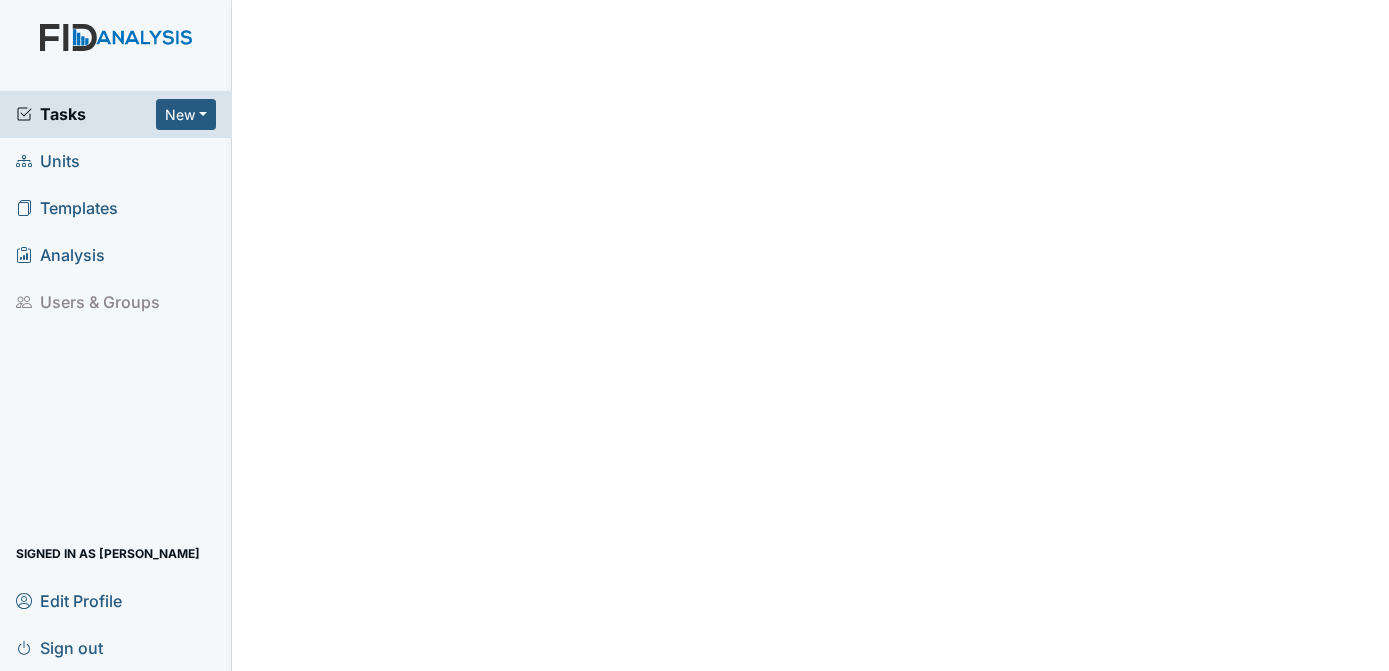 scroll, scrollTop: 0, scrollLeft: 0, axis: both 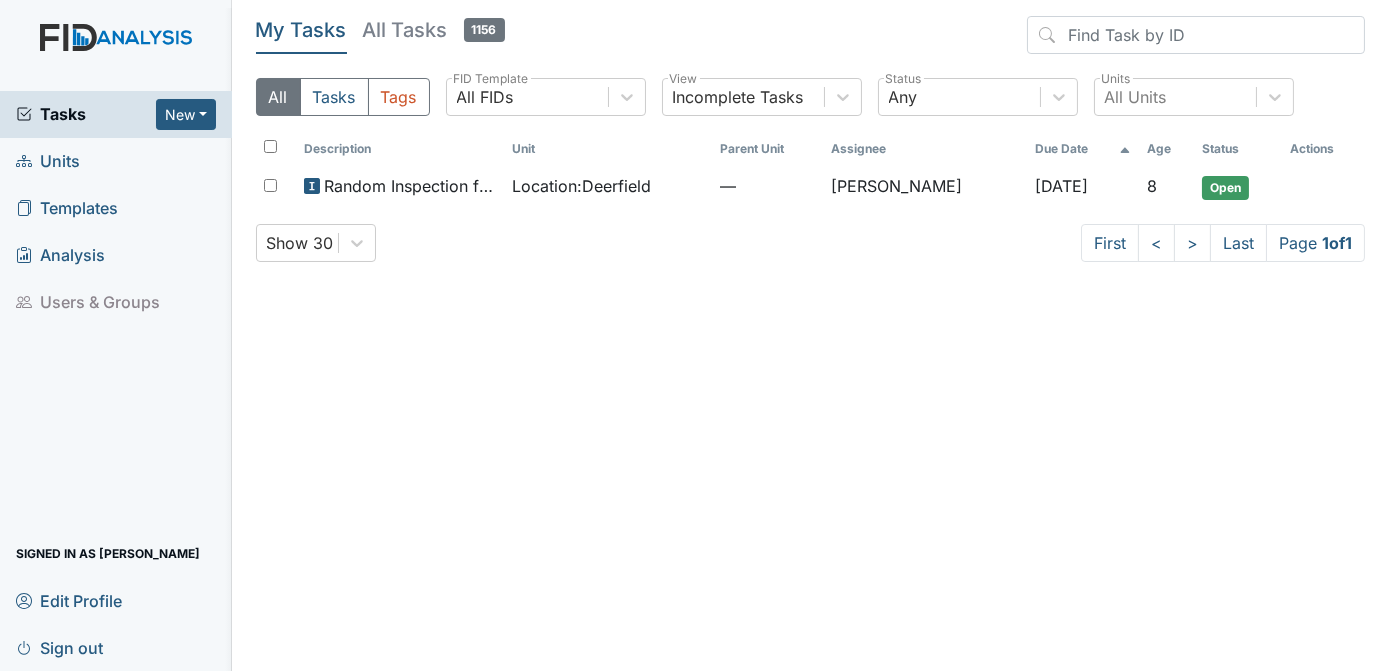 click on "Units" at bounding box center (48, 161) 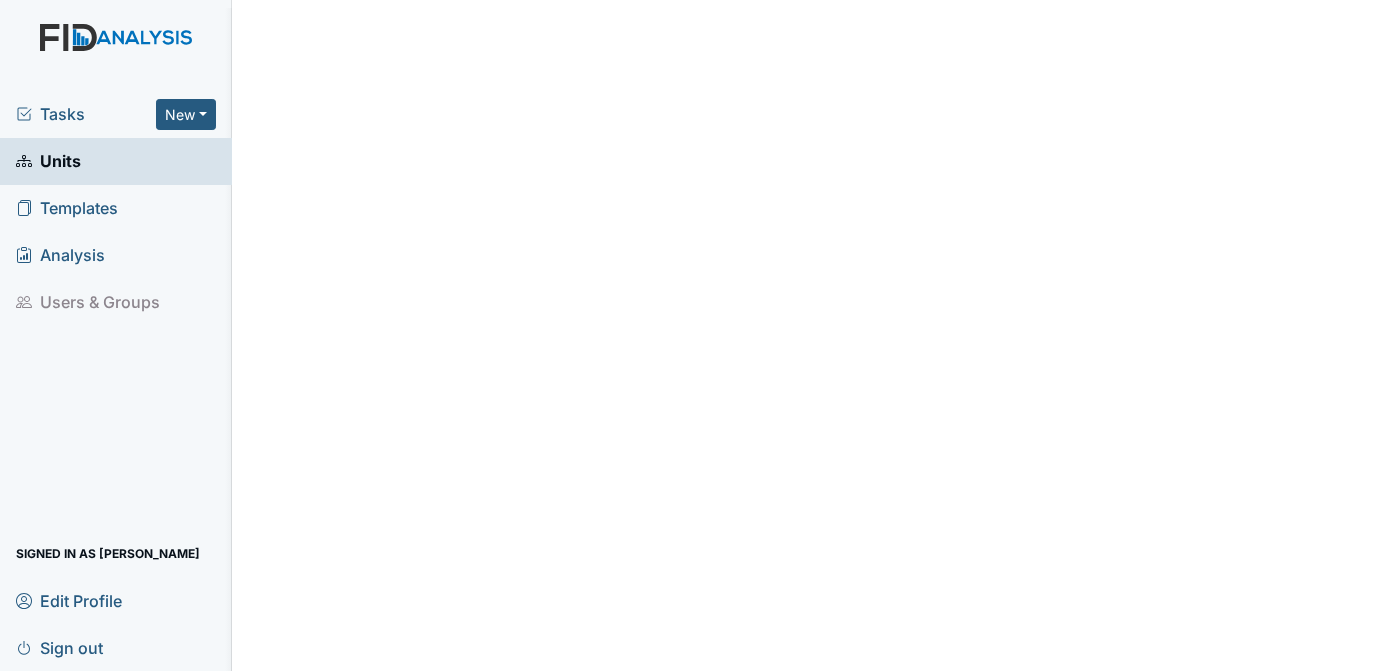 scroll, scrollTop: 0, scrollLeft: 0, axis: both 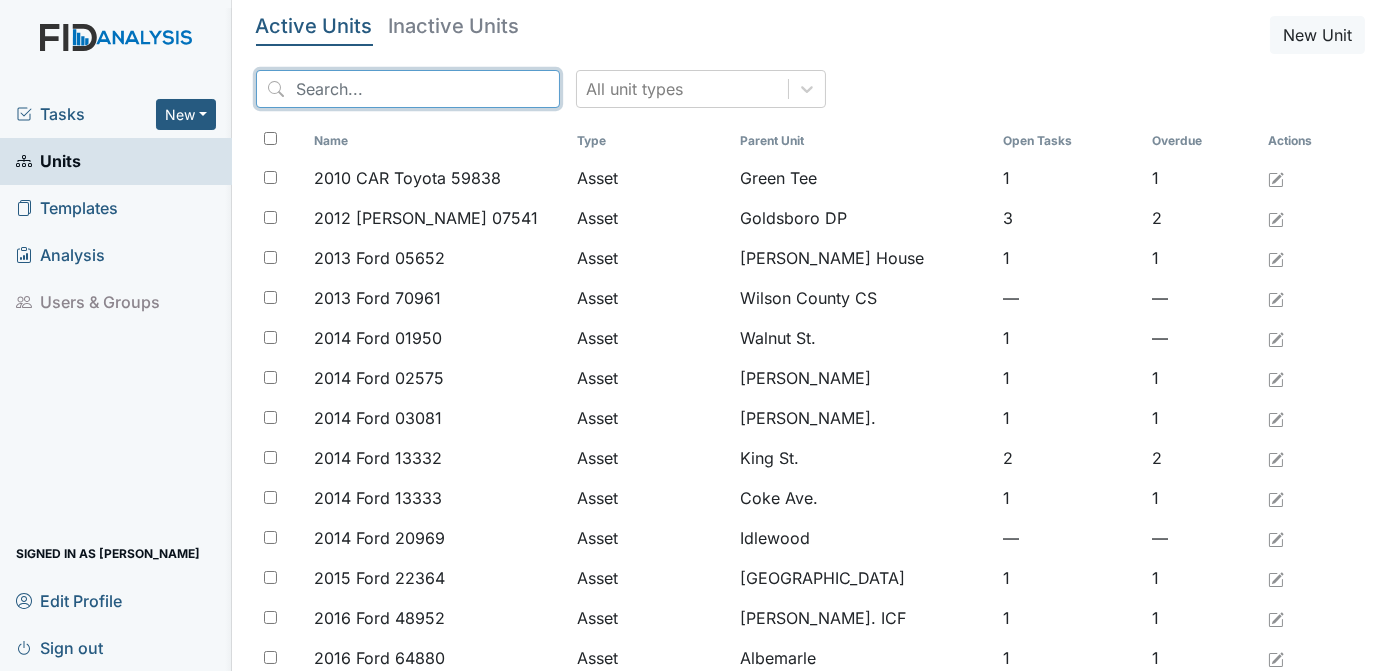 click at bounding box center (408, 89) 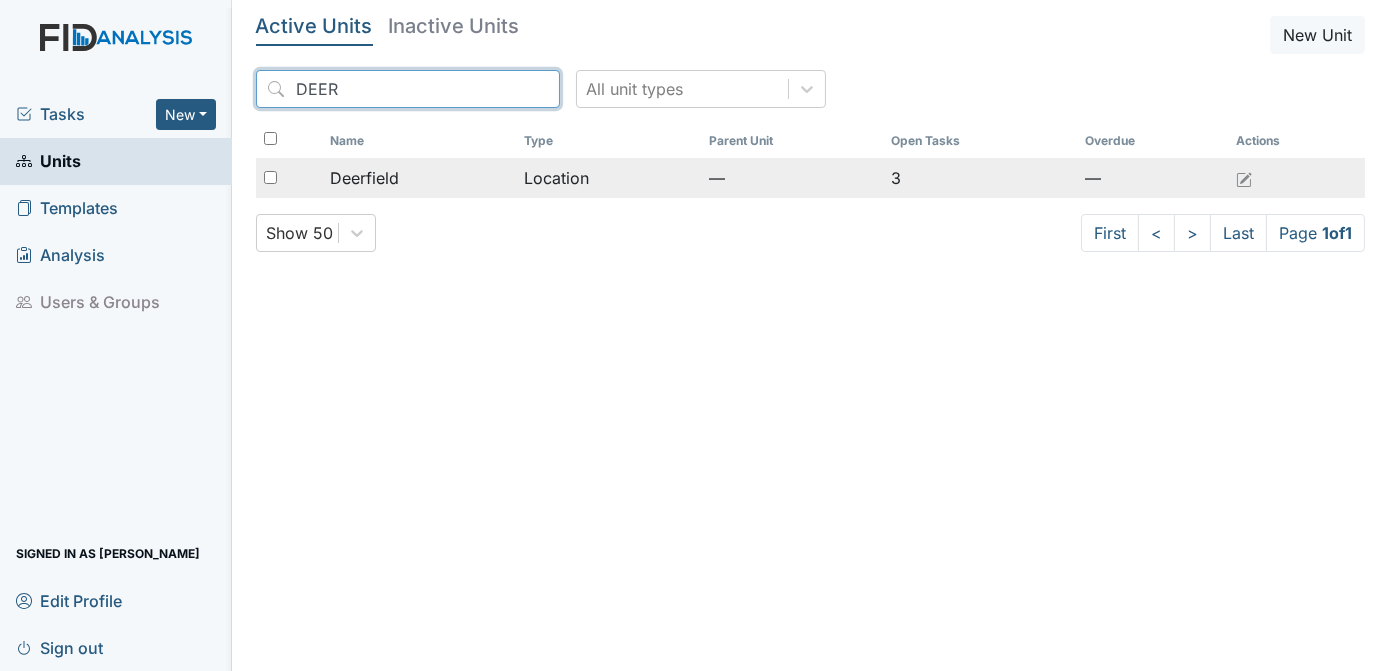 type on "DEER" 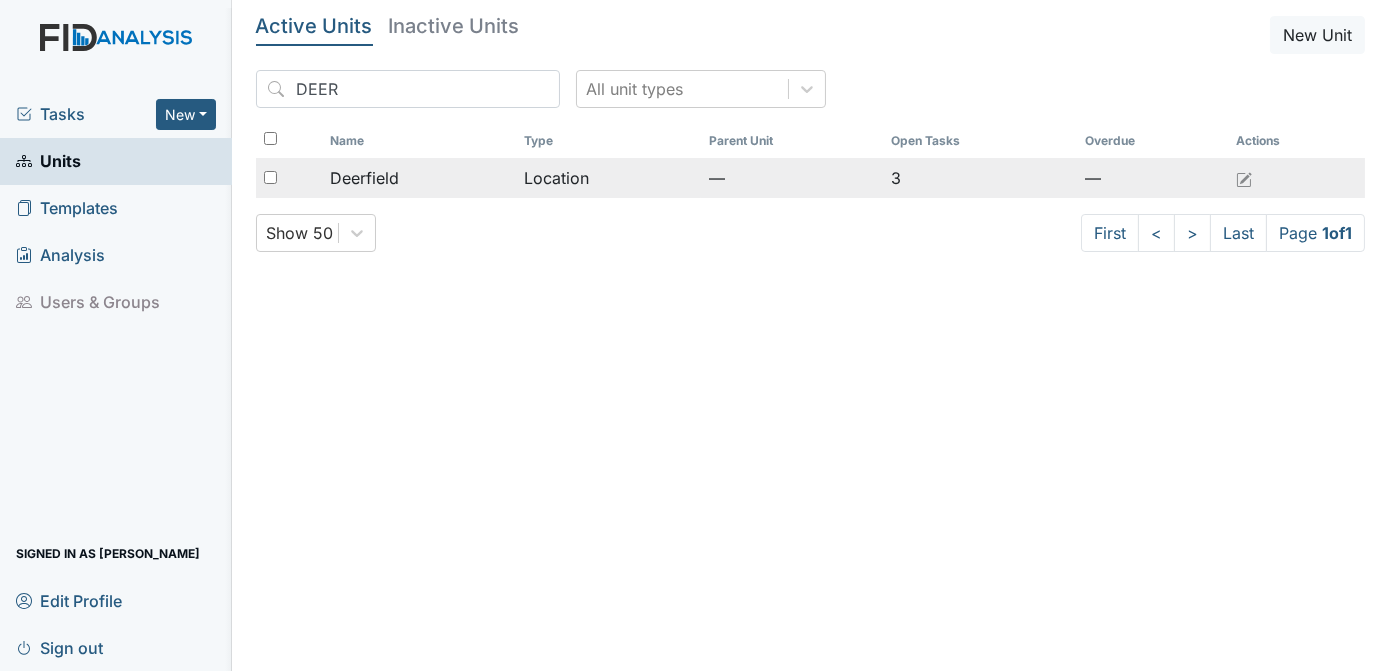 click at bounding box center (270, 177) 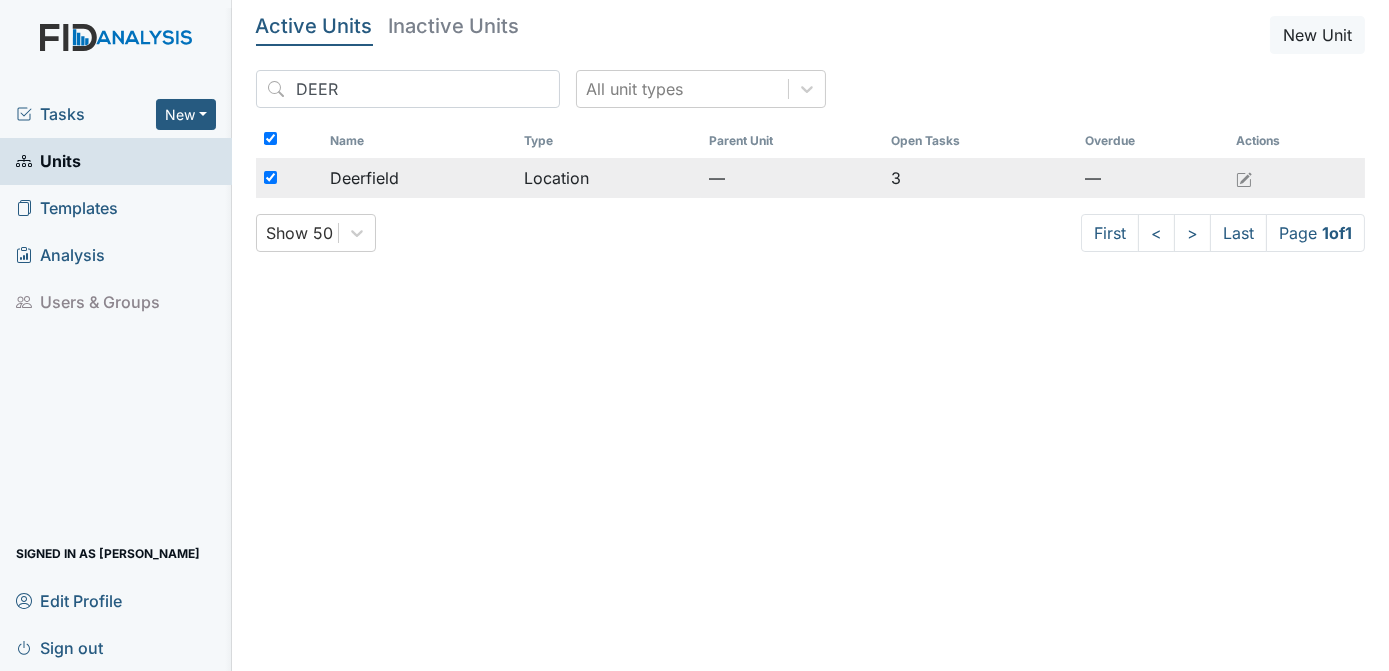 checkbox on "true" 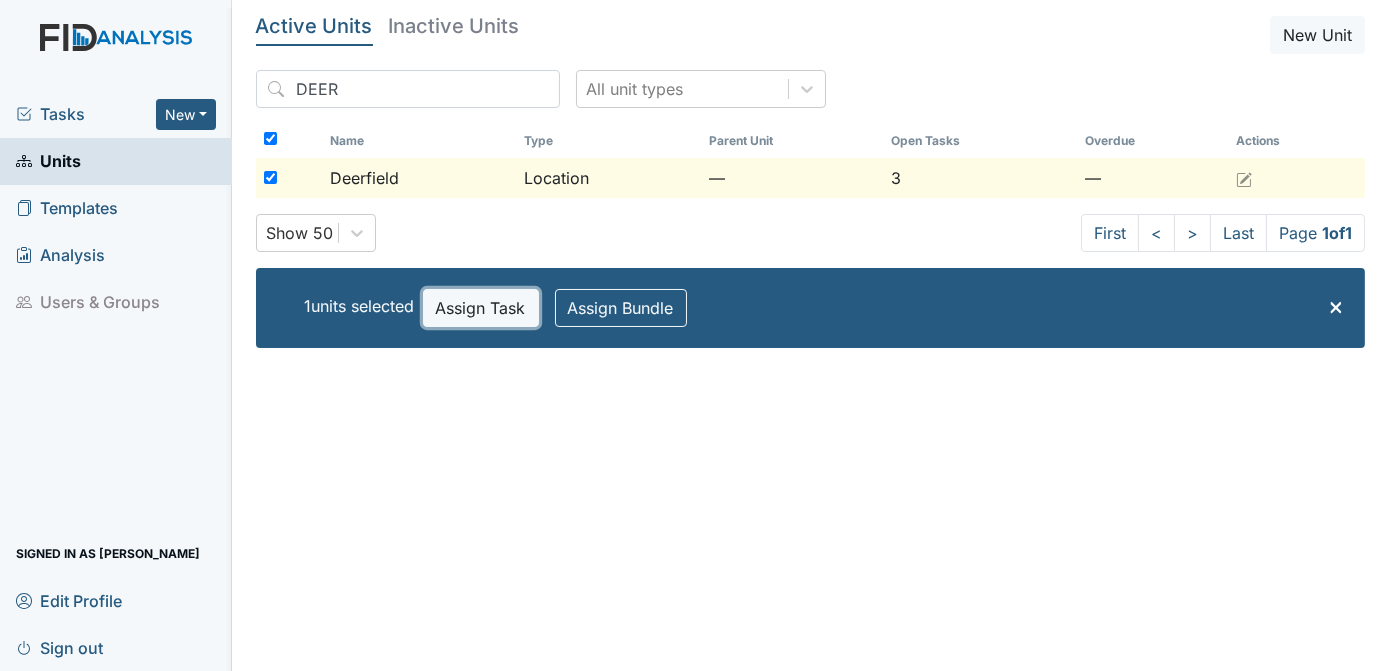 click on "Assign Task" at bounding box center [481, 308] 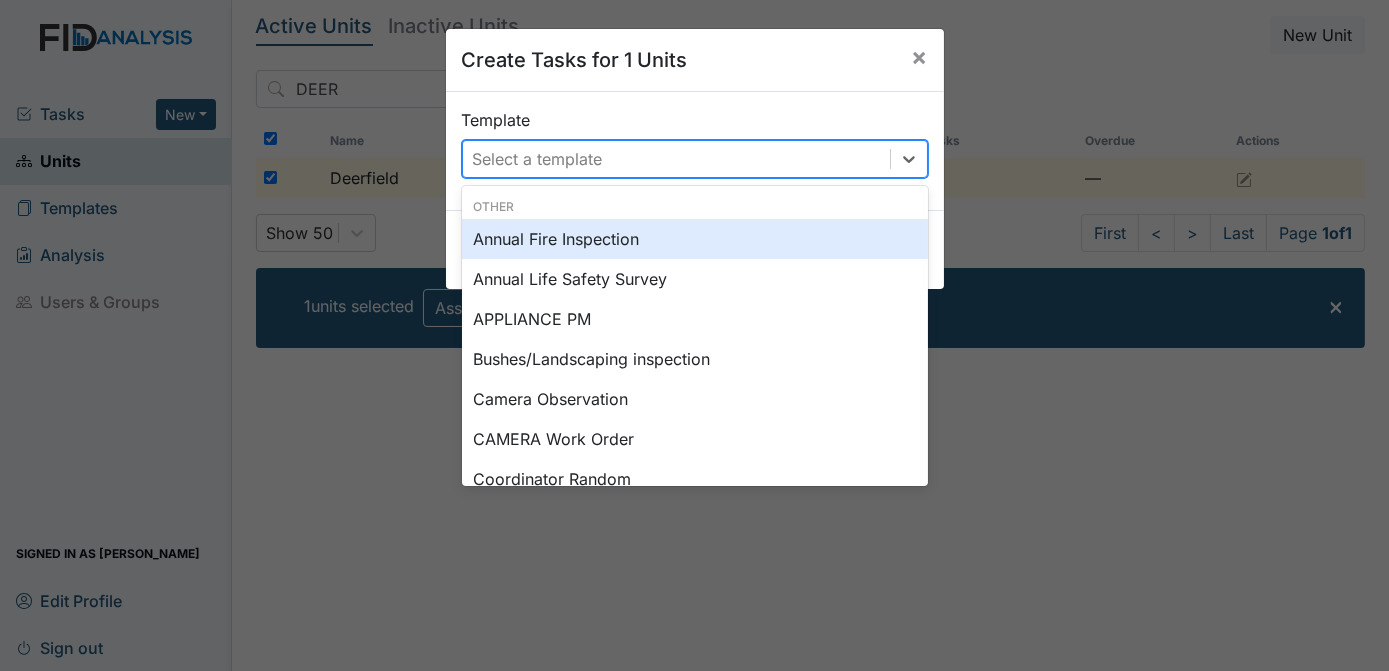 click on "Select a template" at bounding box center [538, 159] 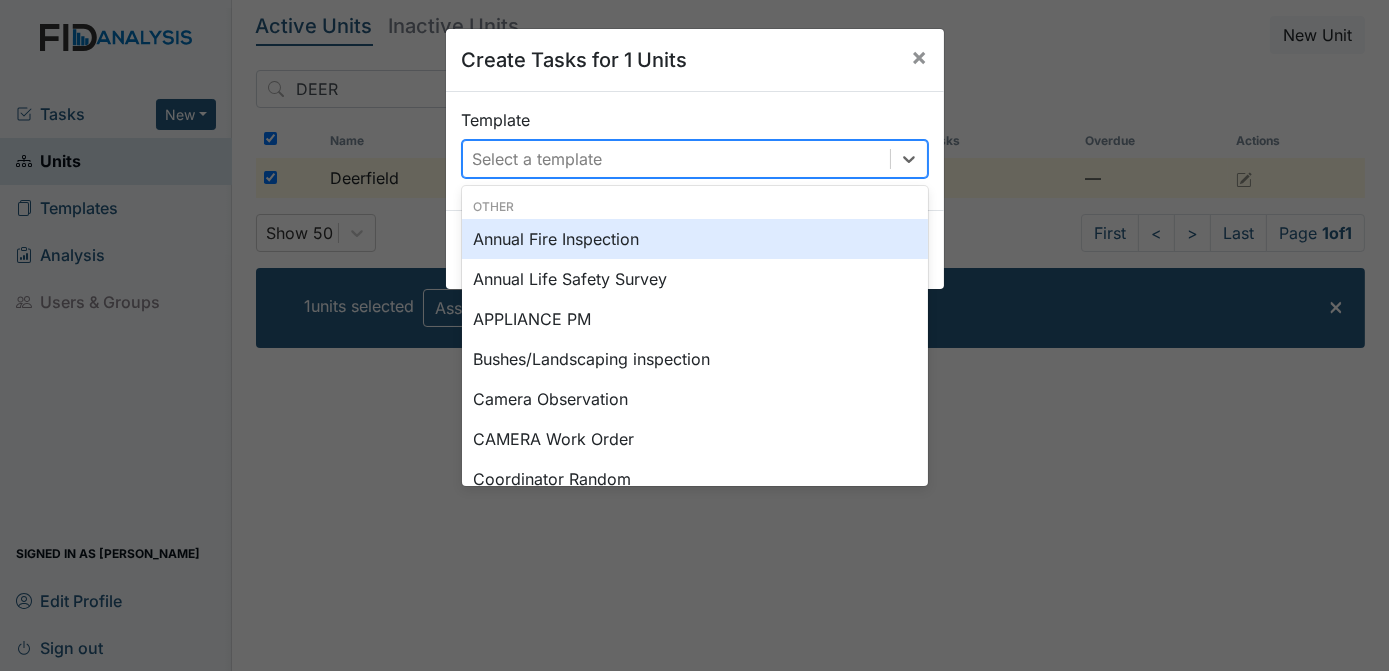 scroll, scrollTop: 51, scrollLeft: 0, axis: vertical 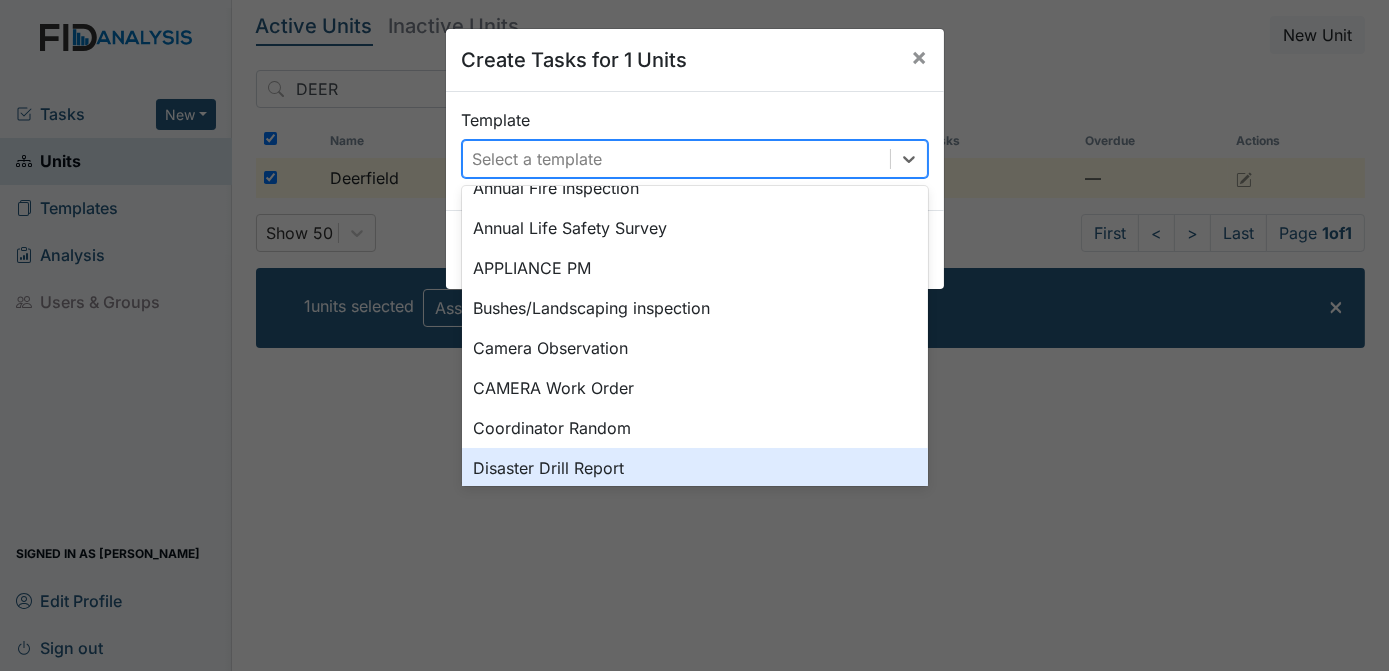 click on "Disaster Drill Report" at bounding box center [695, 468] 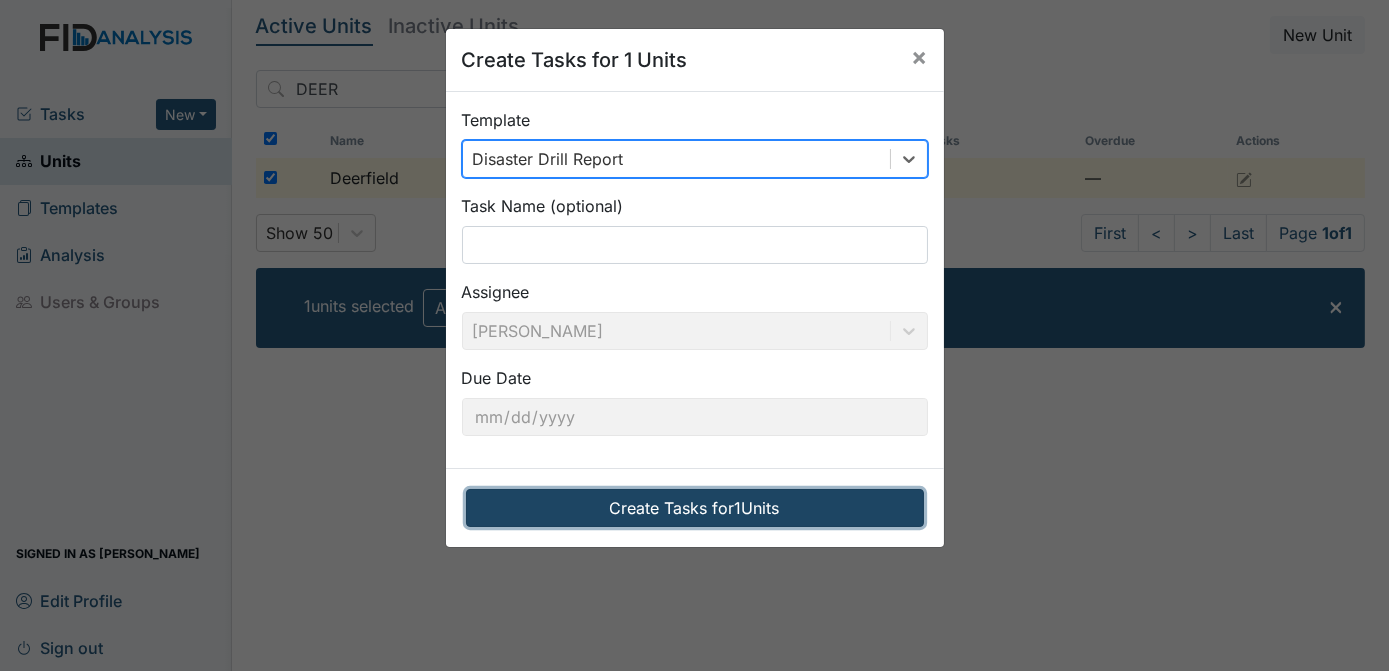 click on "Create Tasks for  1  Units" at bounding box center (695, 508) 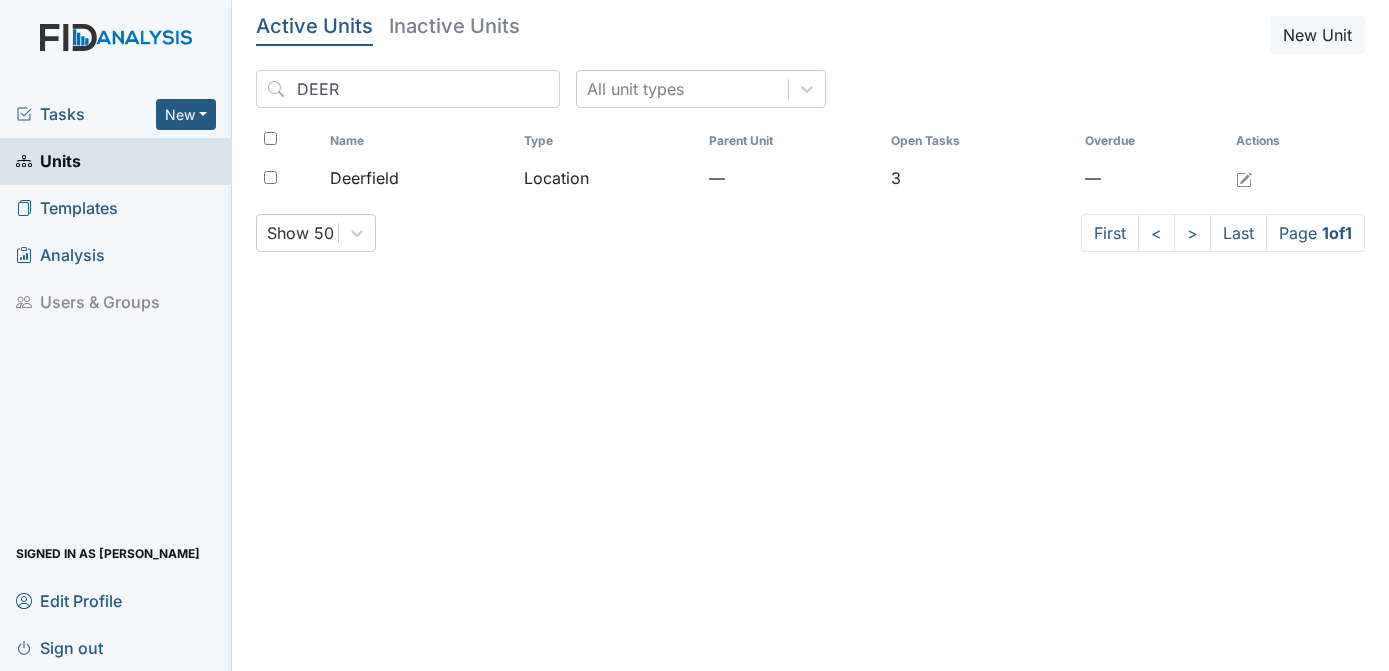 scroll, scrollTop: 0, scrollLeft: 0, axis: both 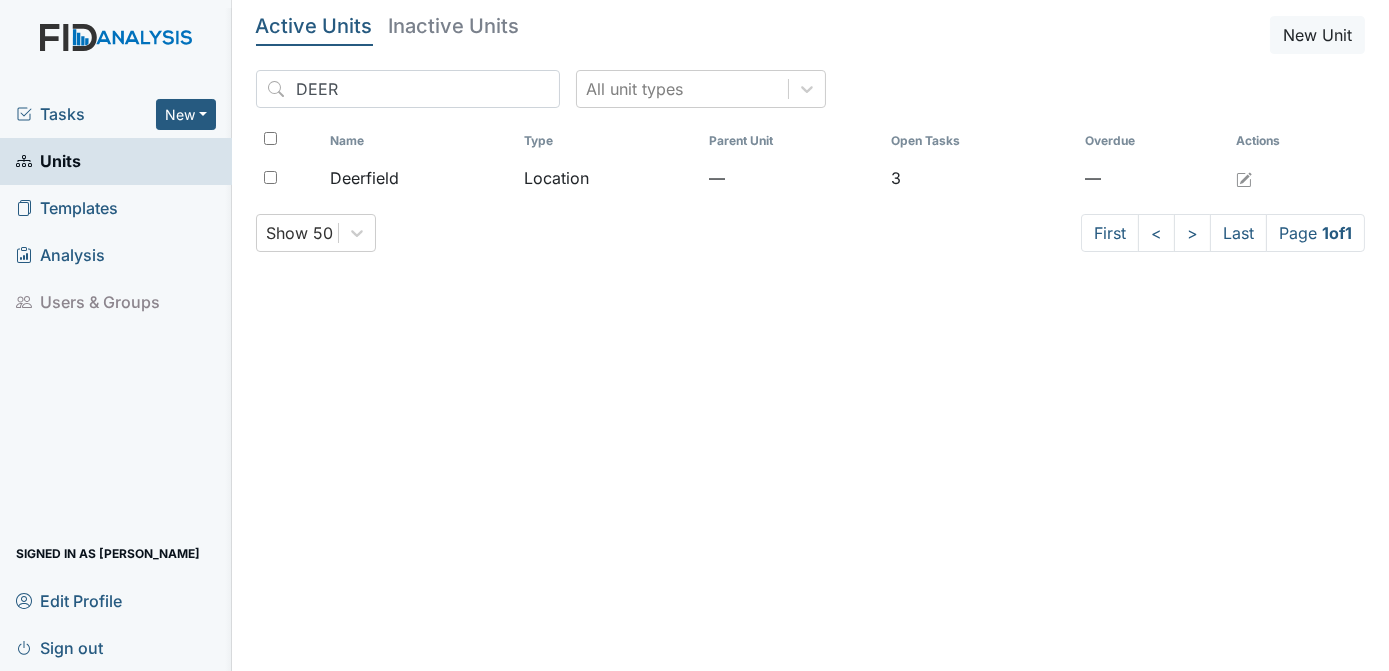 click on "Tasks" at bounding box center (86, 114) 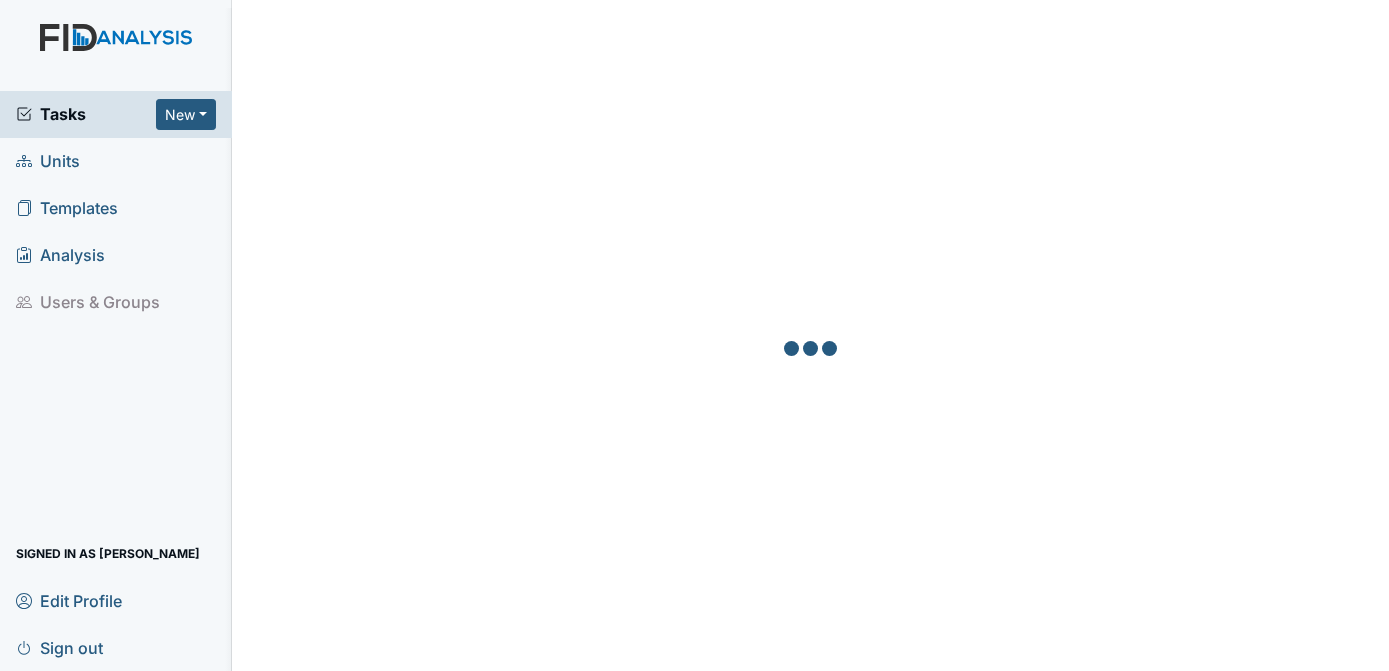 scroll, scrollTop: 0, scrollLeft: 0, axis: both 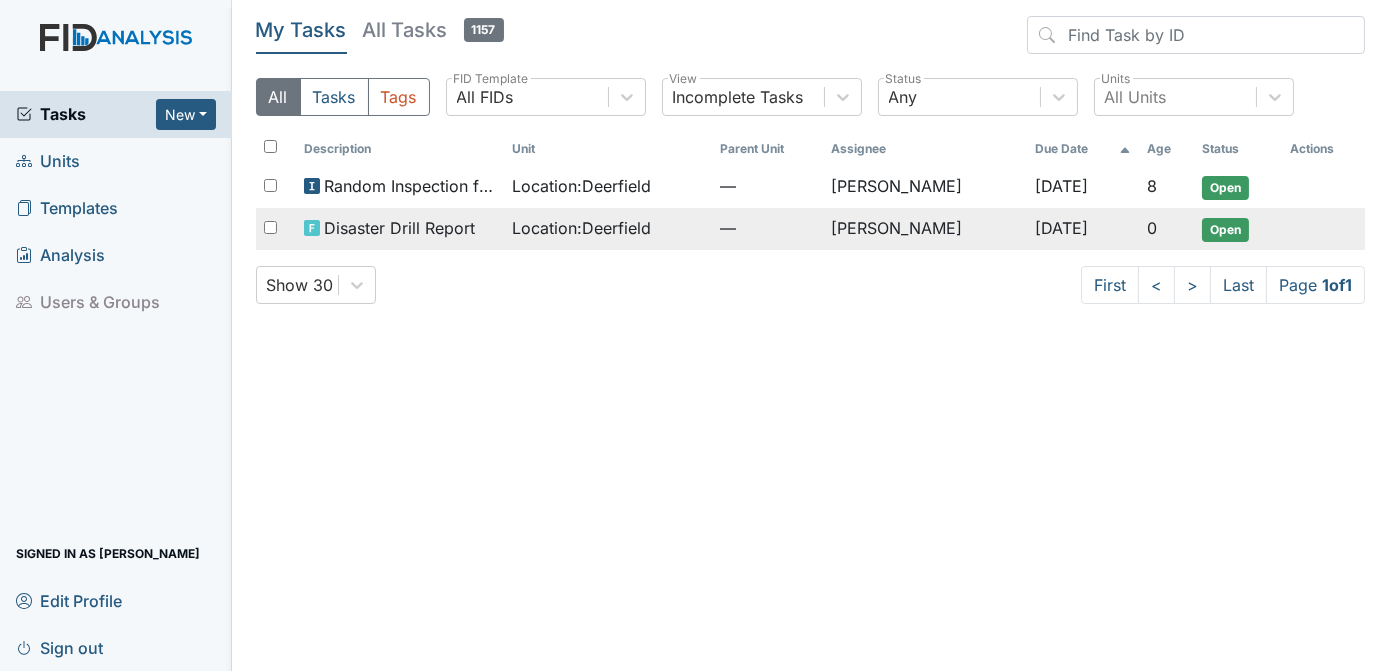 click on "Open" at bounding box center (1225, 230) 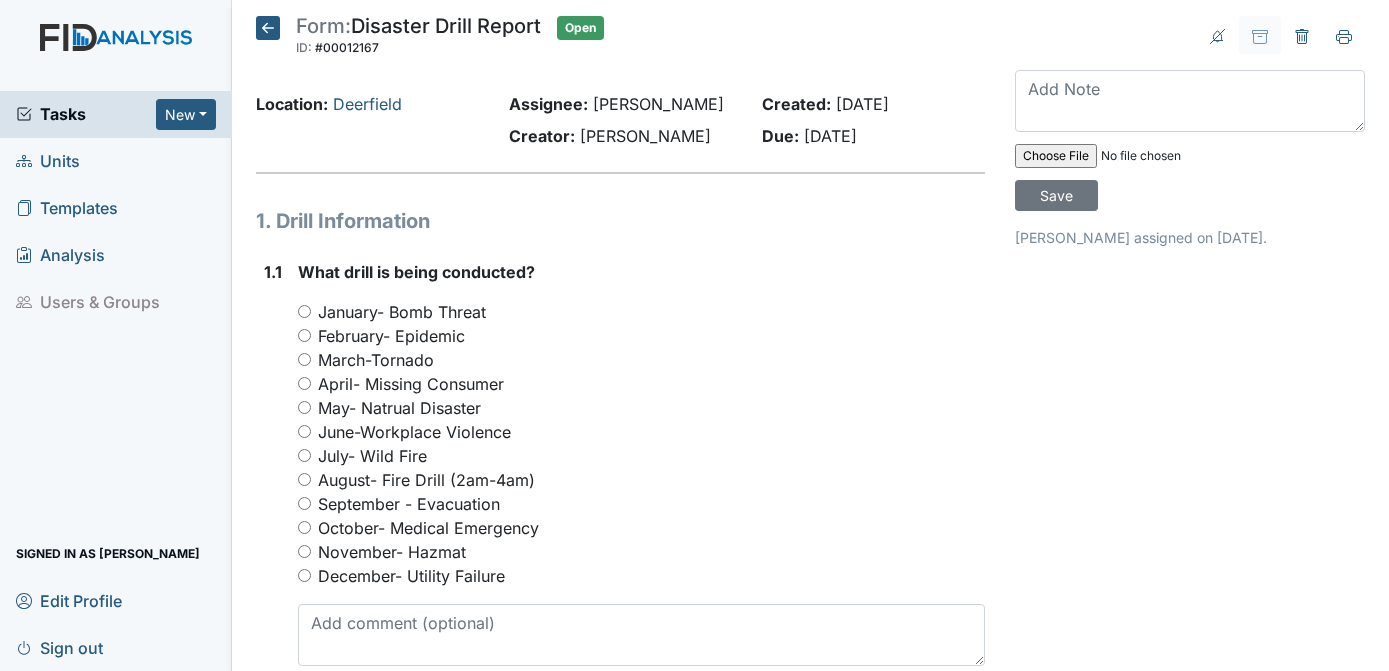 scroll, scrollTop: 0, scrollLeft: 0, axis: both 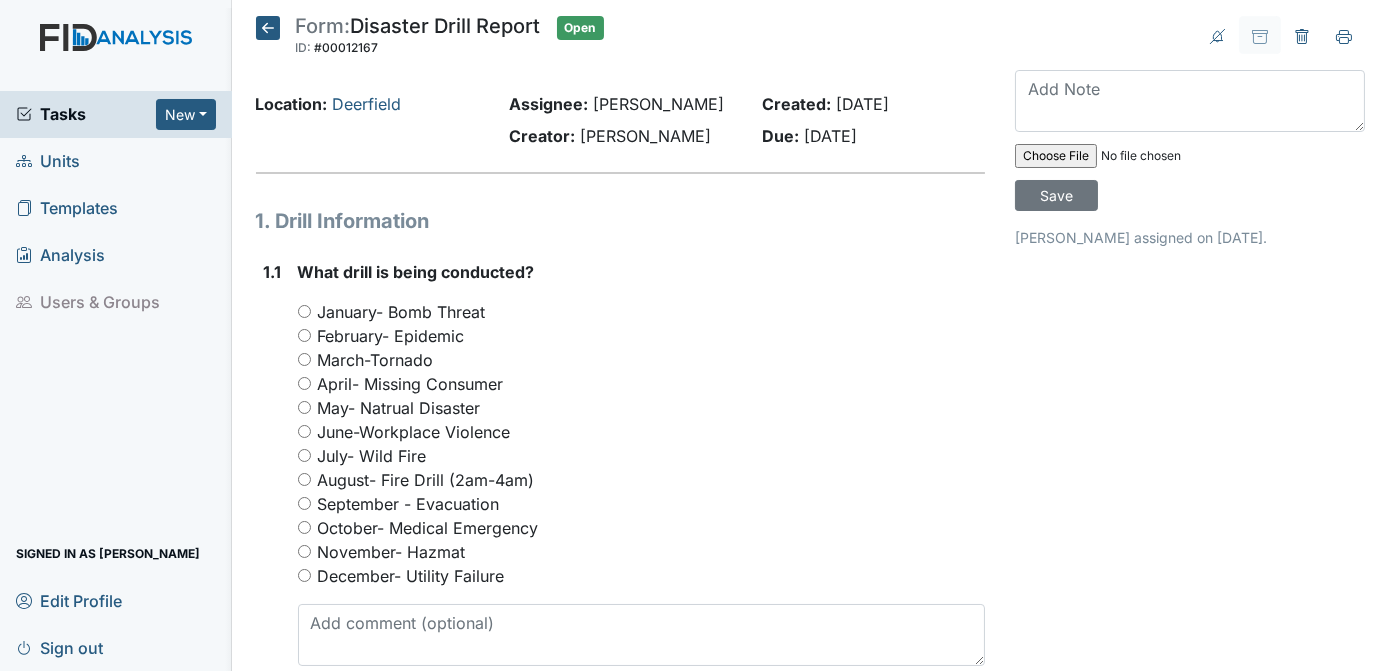click on "July- Wild Fire" at bounding box center [304, 455] 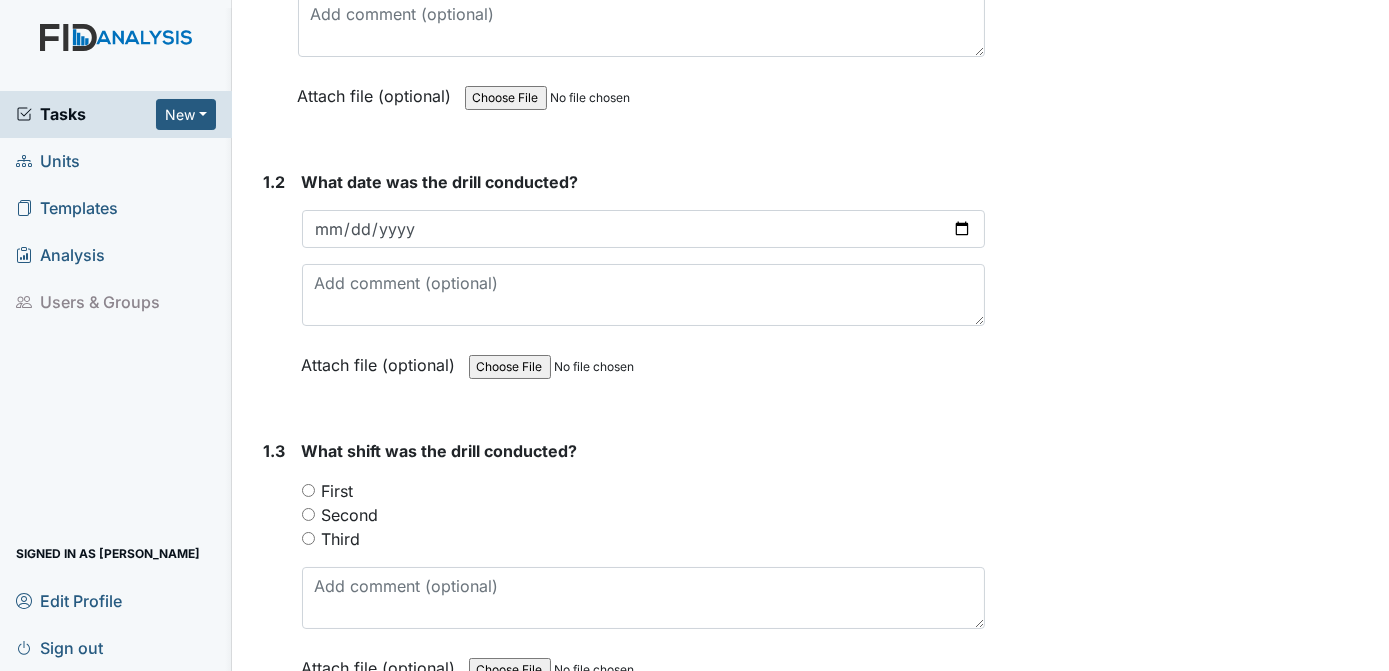 scroll, scrollTop: 605, scrollLeft: 0, axis: vertical 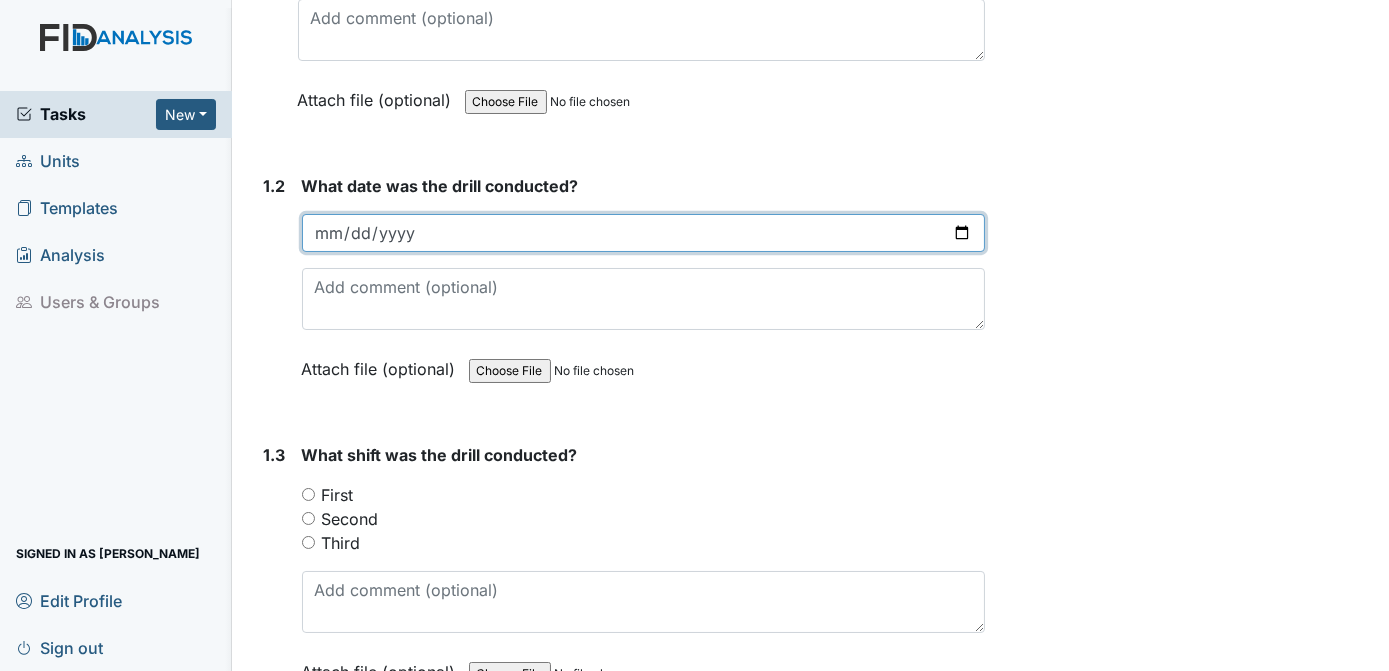 click at bounding box center [644, 233] 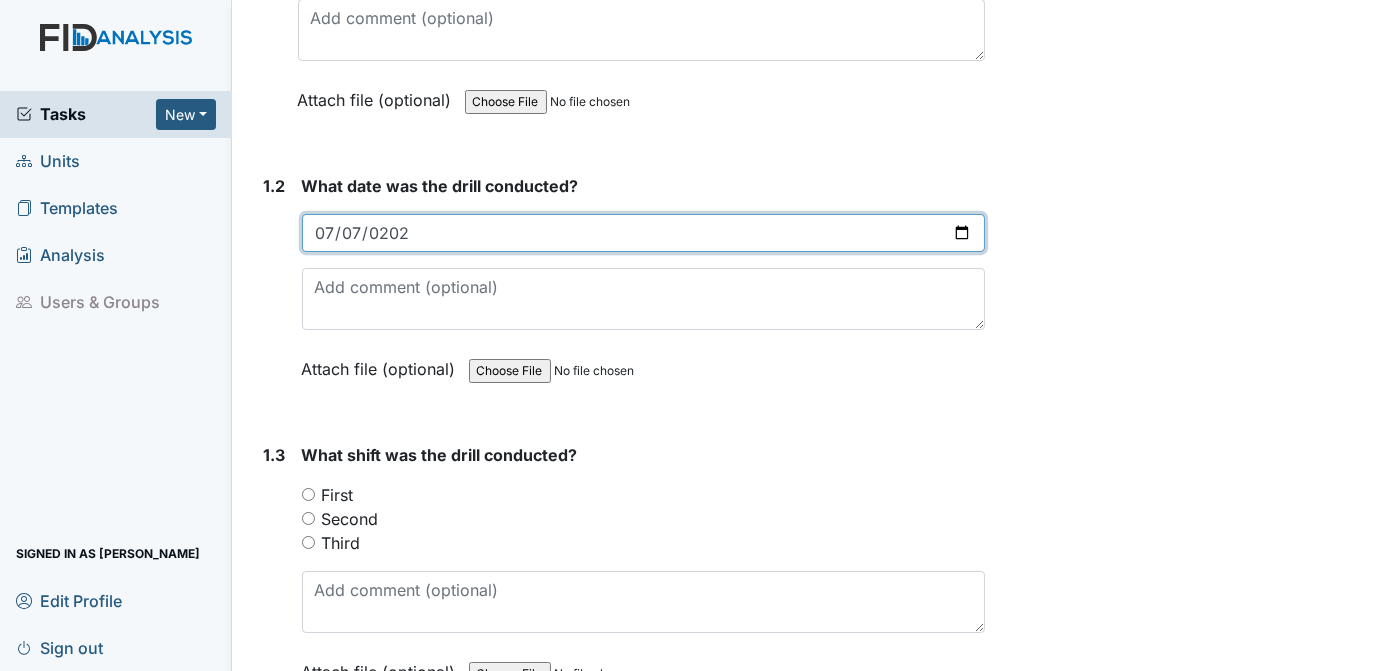 type on "2025-07-07" 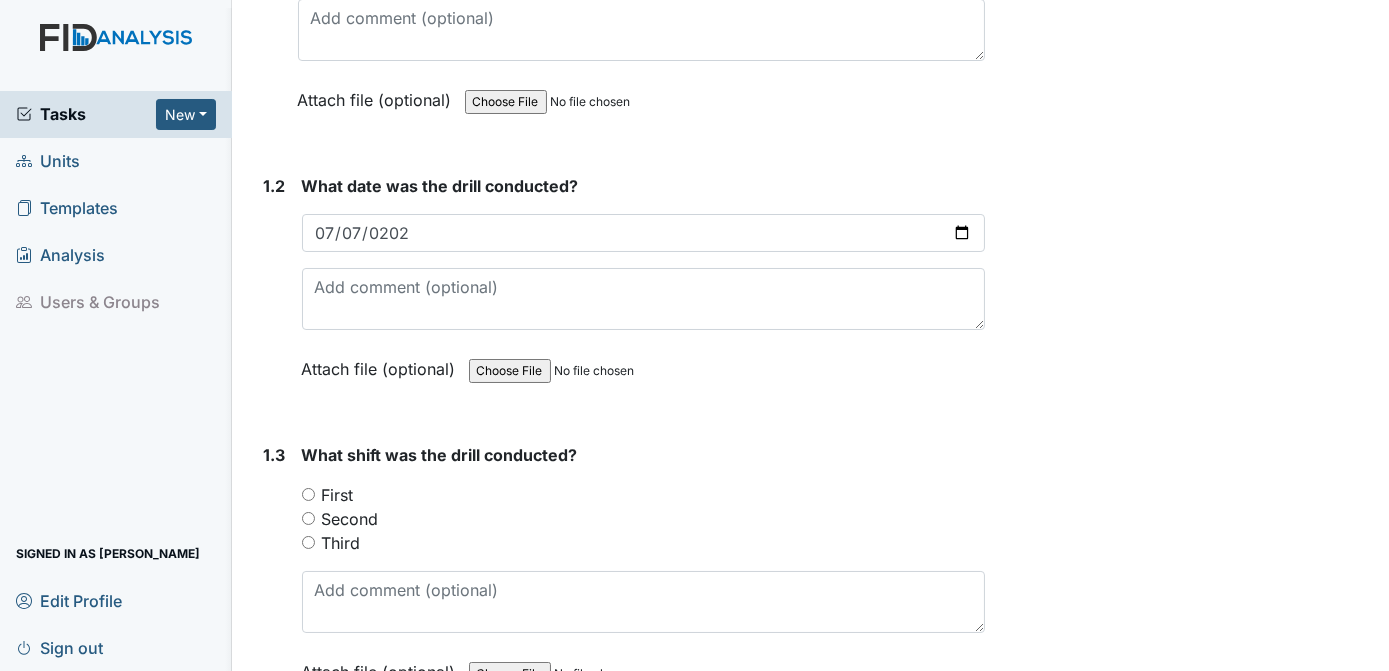 click on "Second" at bounding box center [308, 518] 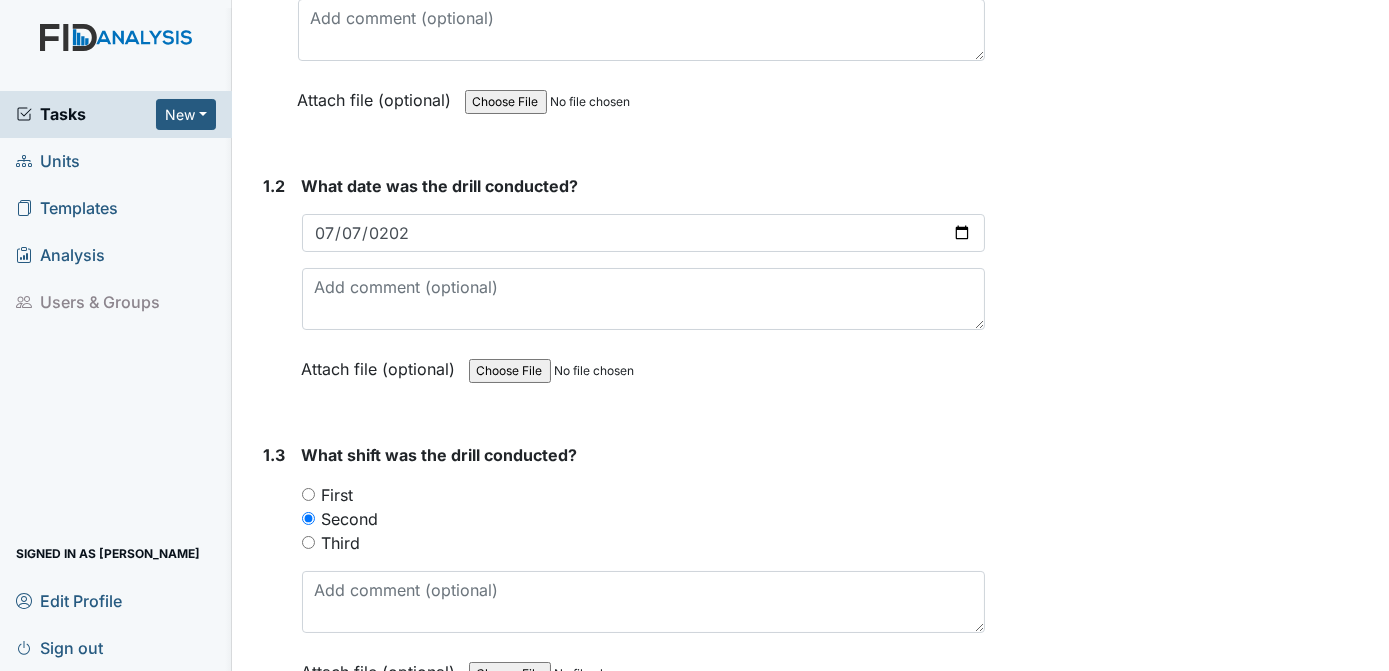 click on "Archive Task
×
Are you sure you want to archive this task? It will appear as incomplete on reports.
Archive
Delete Task
×
Are you sure you want to delete this task?
Delete
Save
Tracie Ponton assigned on Jul 08, 2025." at bounding box center [1190, 1321] 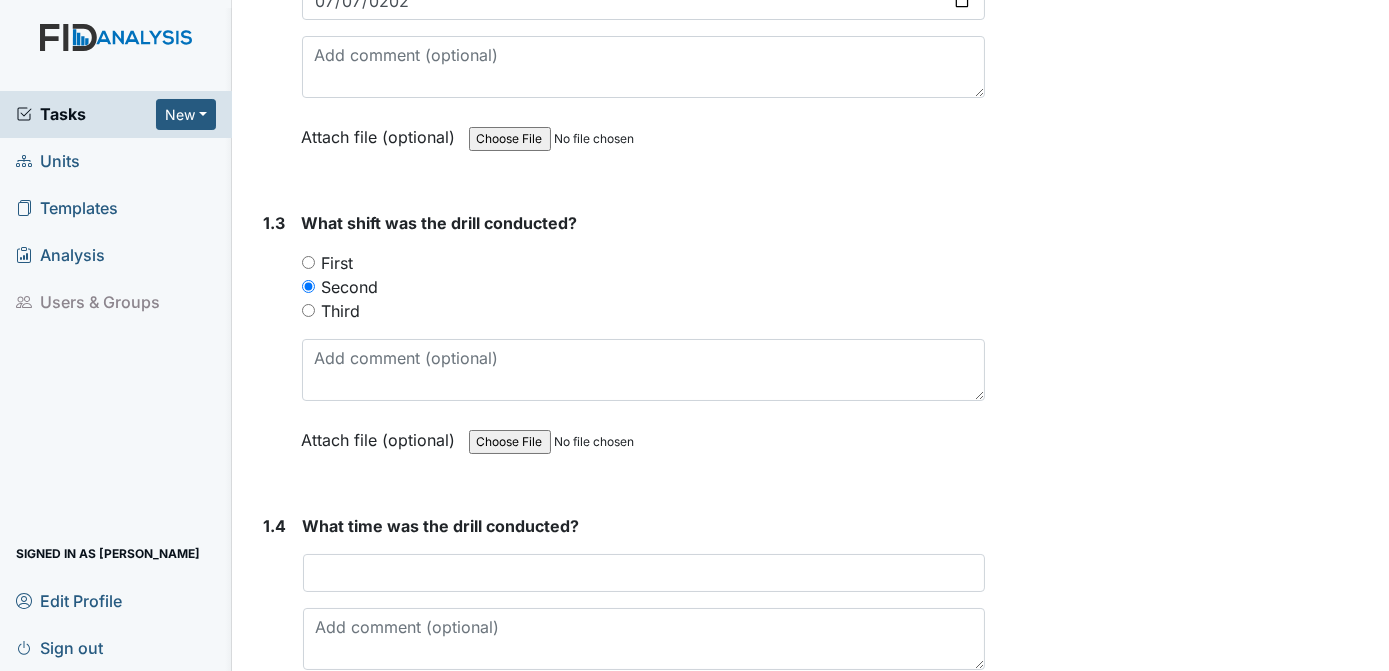 scroll, scrollTop: 855, scrollLeft: 0, axis: vertical 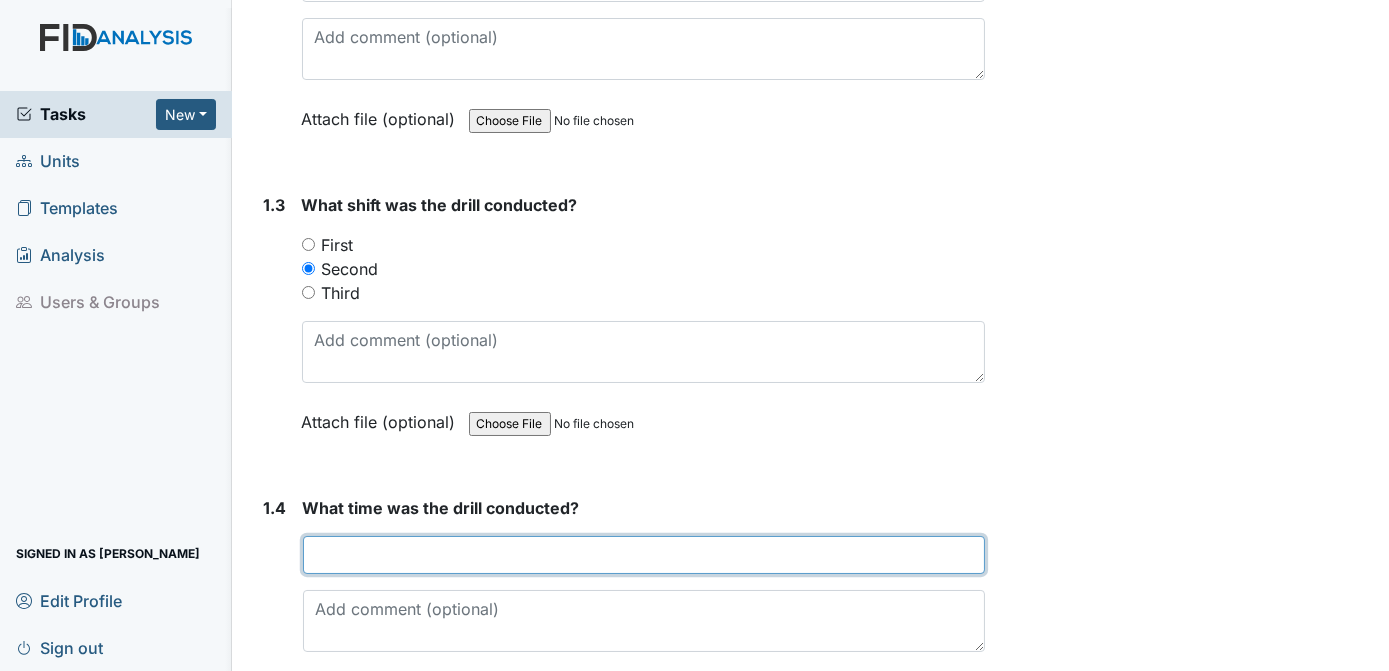 click at bounding box center (644, 555) 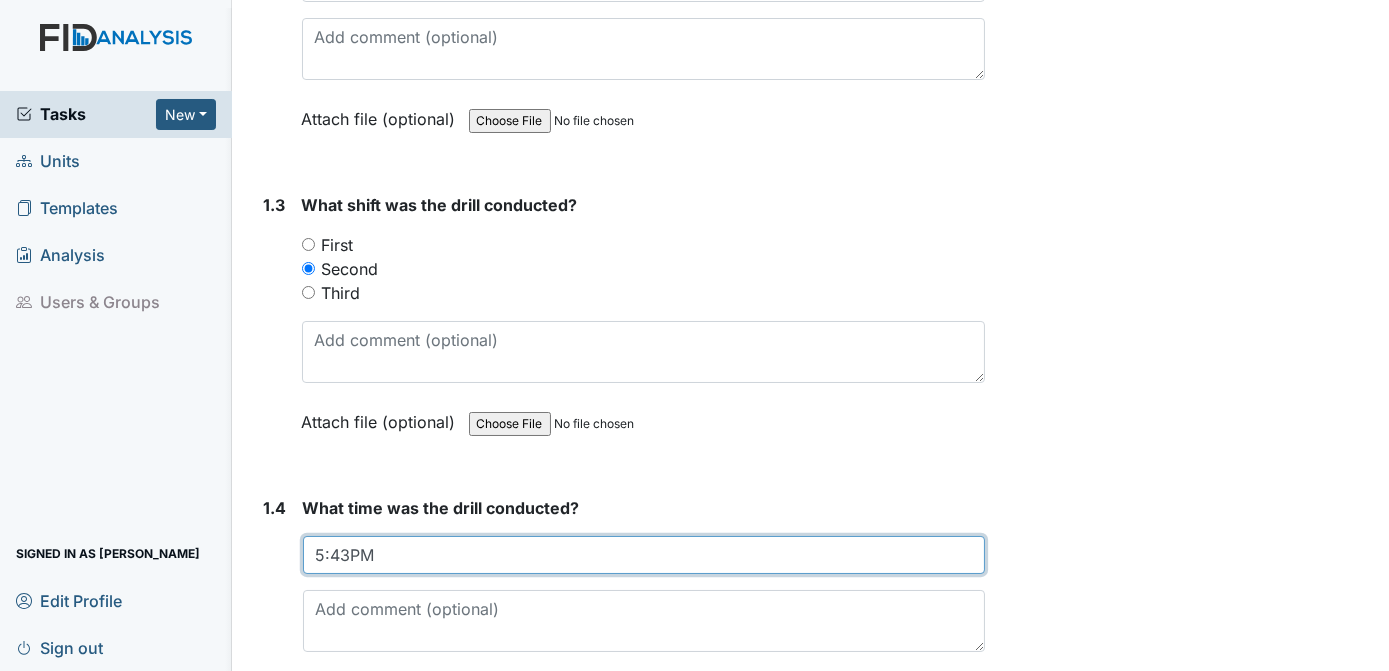type on "5:43PM" 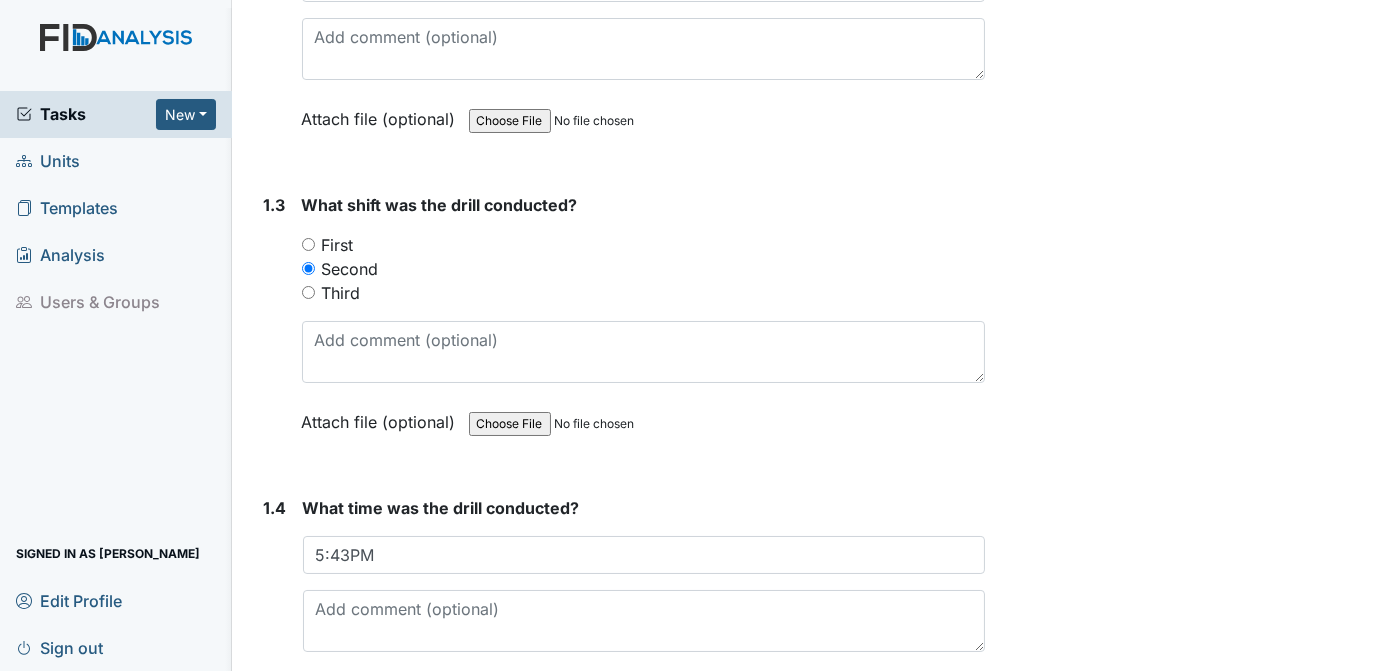 click on "Archive Task
×
Are you sure you want to archive this task? It will appear as incomplete on reports.
Archive
Delete Task
×
Are you sure you want to delete this task?
Delete
Save
Tracie Ponton assigned on Jul 08, 2025." at bounding box center [1190, 1071] 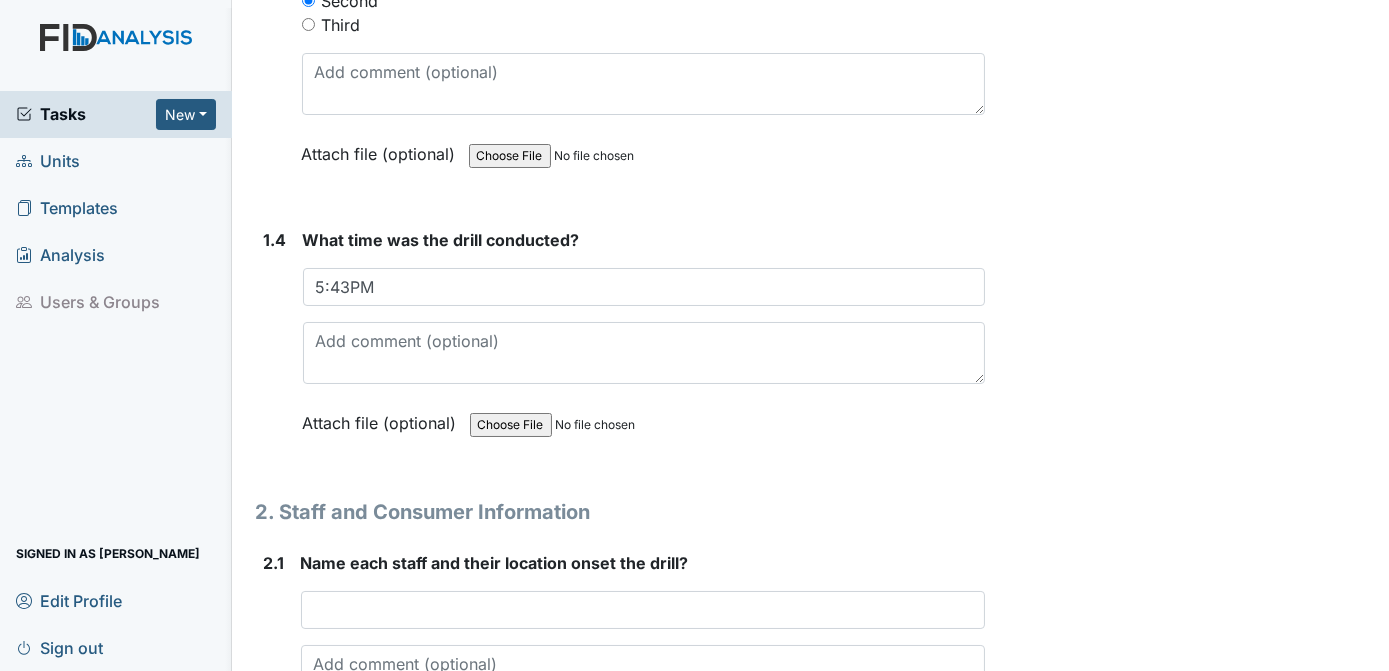 scroll, scrollTop: 1128, scrollLeft: 0, axis: vertical 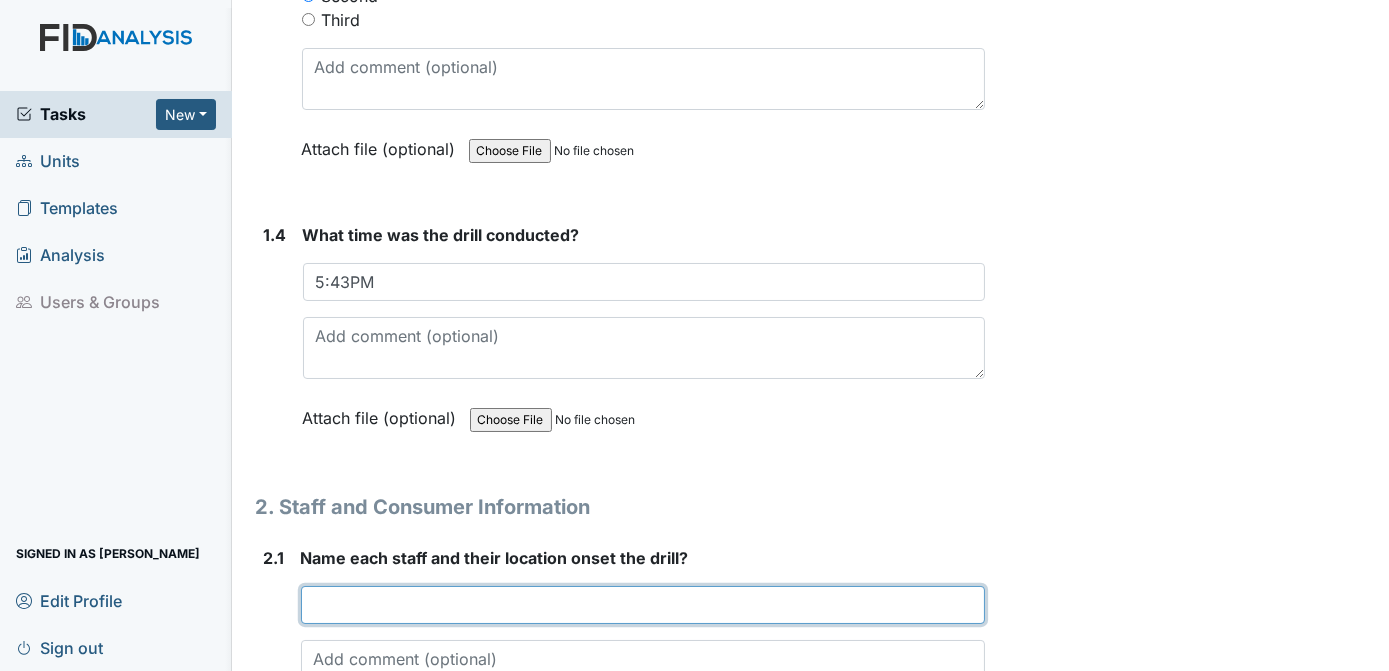 click at bounding box center (643, 605) 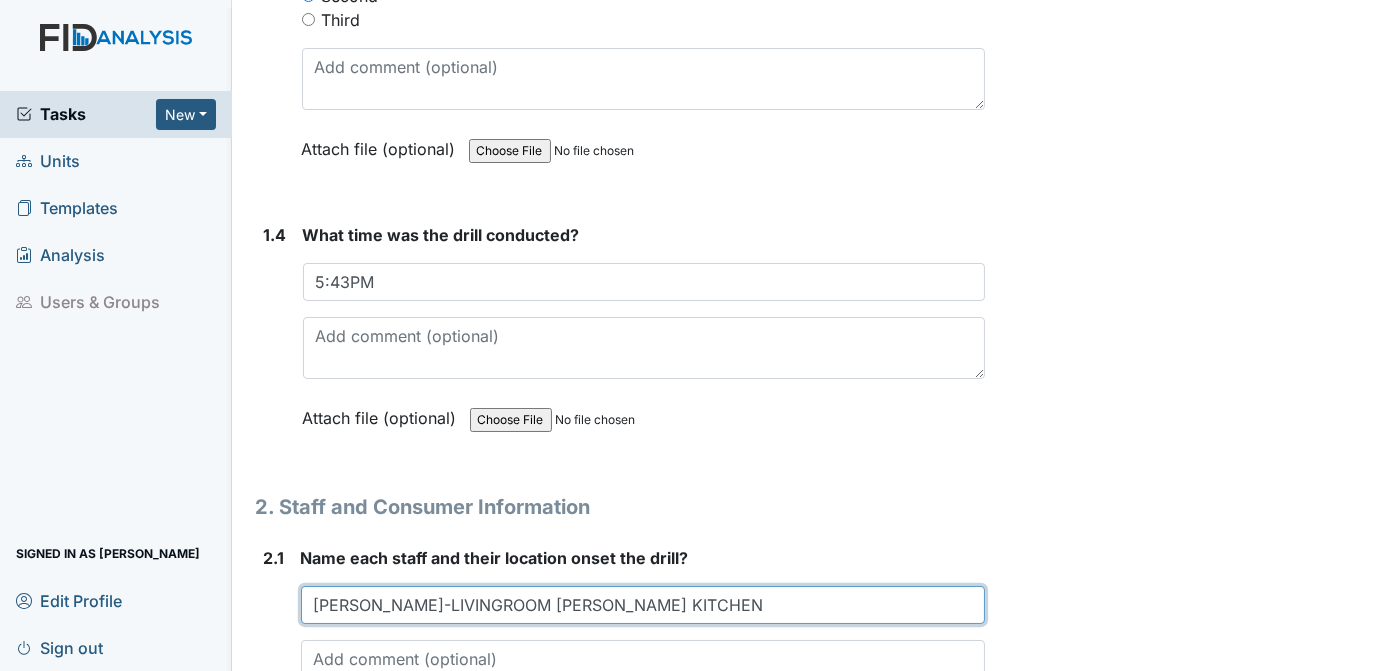 type on "K. HARRINGTON-LIVINGROOM O. HAMMIEL KITCHEN" 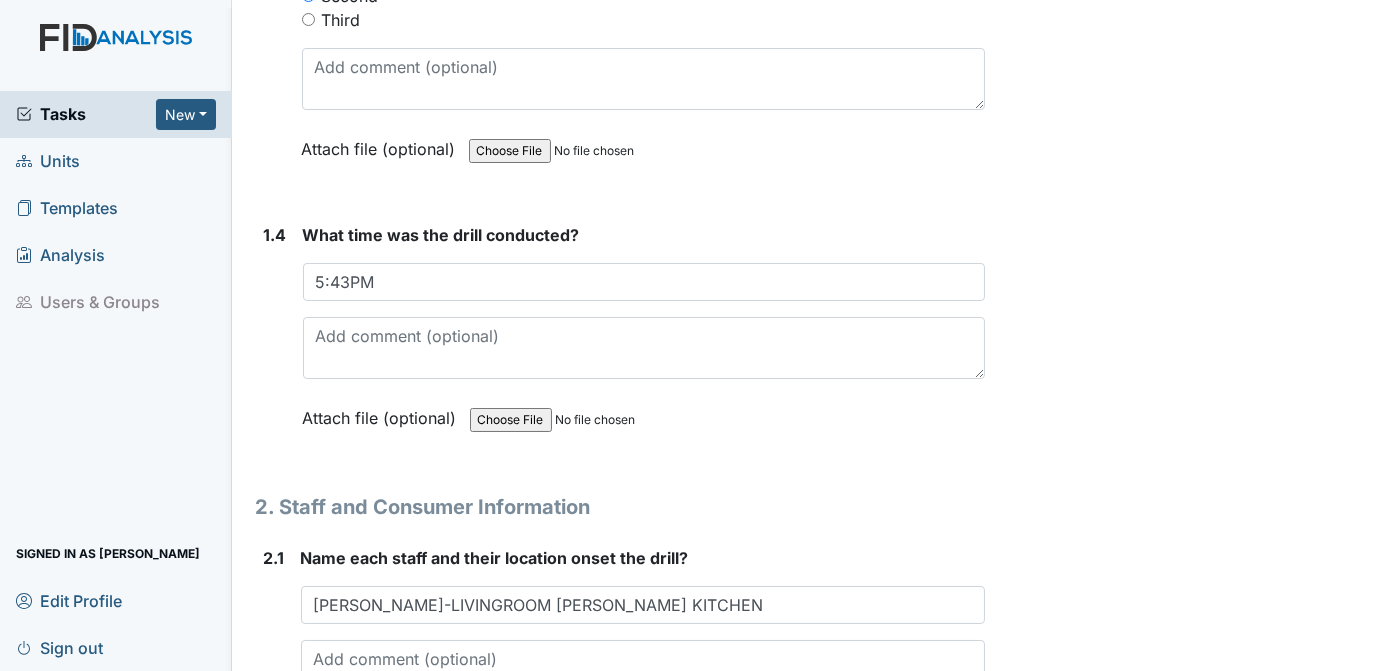 click on "Archive Task
×
Are you sure you want to archive this task? It will appear as incomplete on reports.
Archive
Delete Task
×
Are you sure you want to delete this task?
Delete
Save
Tracie Ponton assigned on Jul 08, 2025." at bounding box center (1190, 798) 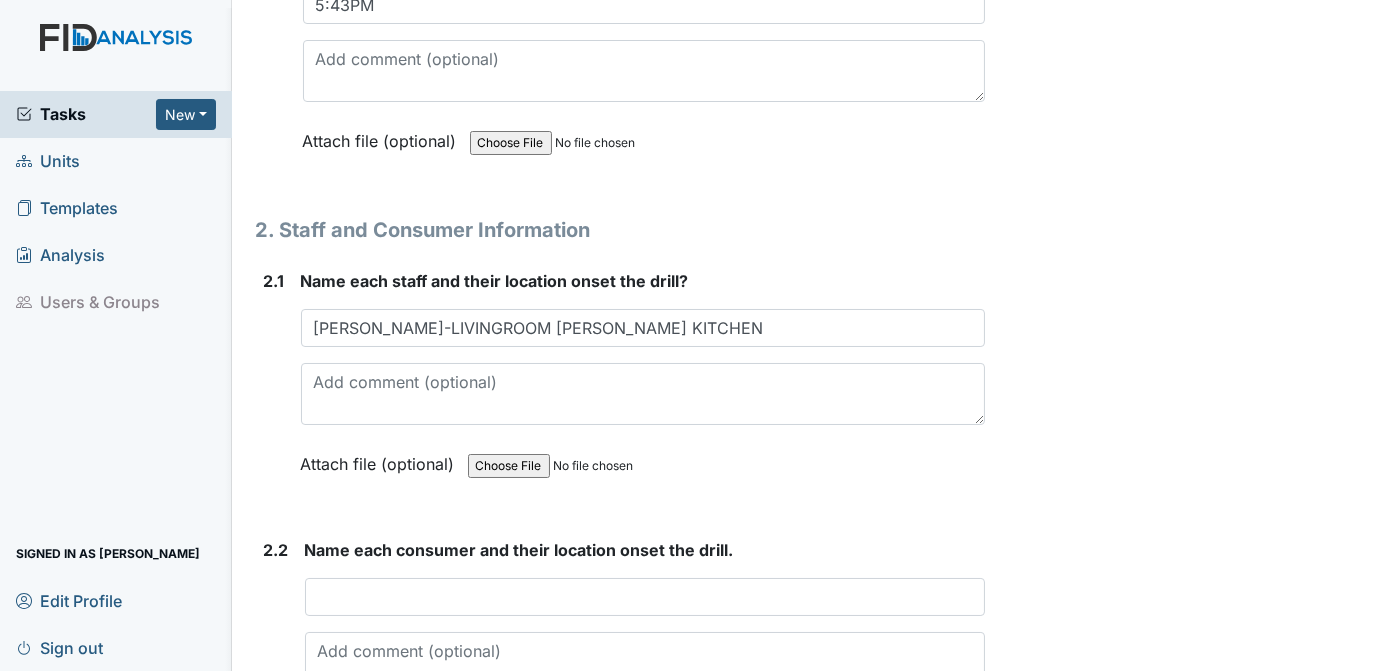 scroll, scrollTop: 1409, scrollLeft: 0, axis: vertical 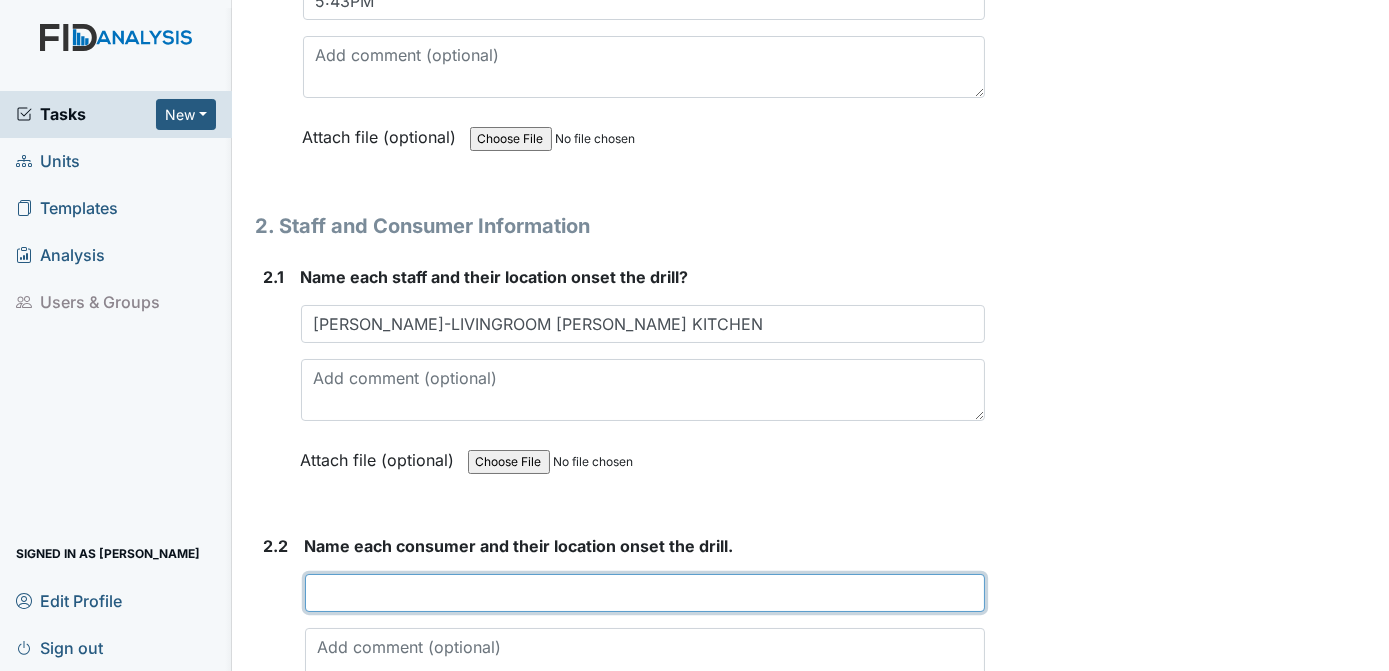 click at bounding box center (645, 593) 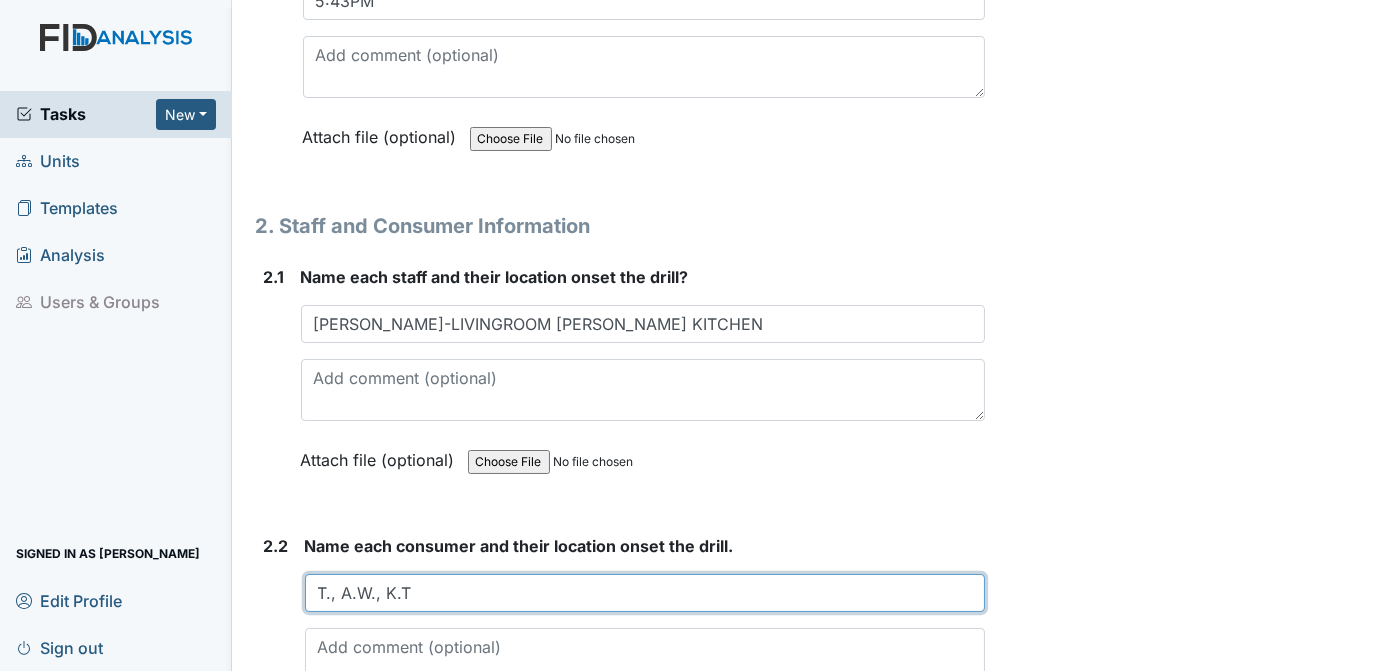 click on "T., A.W., K.T" at bounding box center [645, 593] 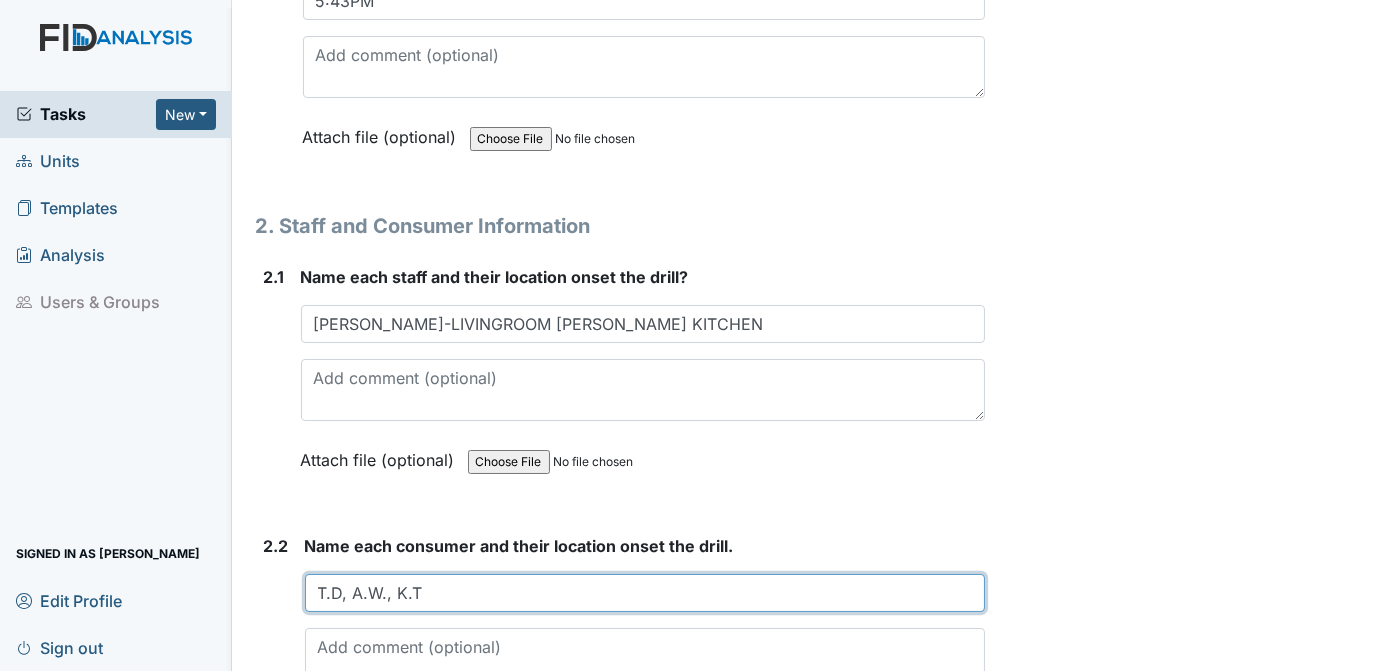 click on "T.D, A.W., K.T" at bounding box center (645, 593) 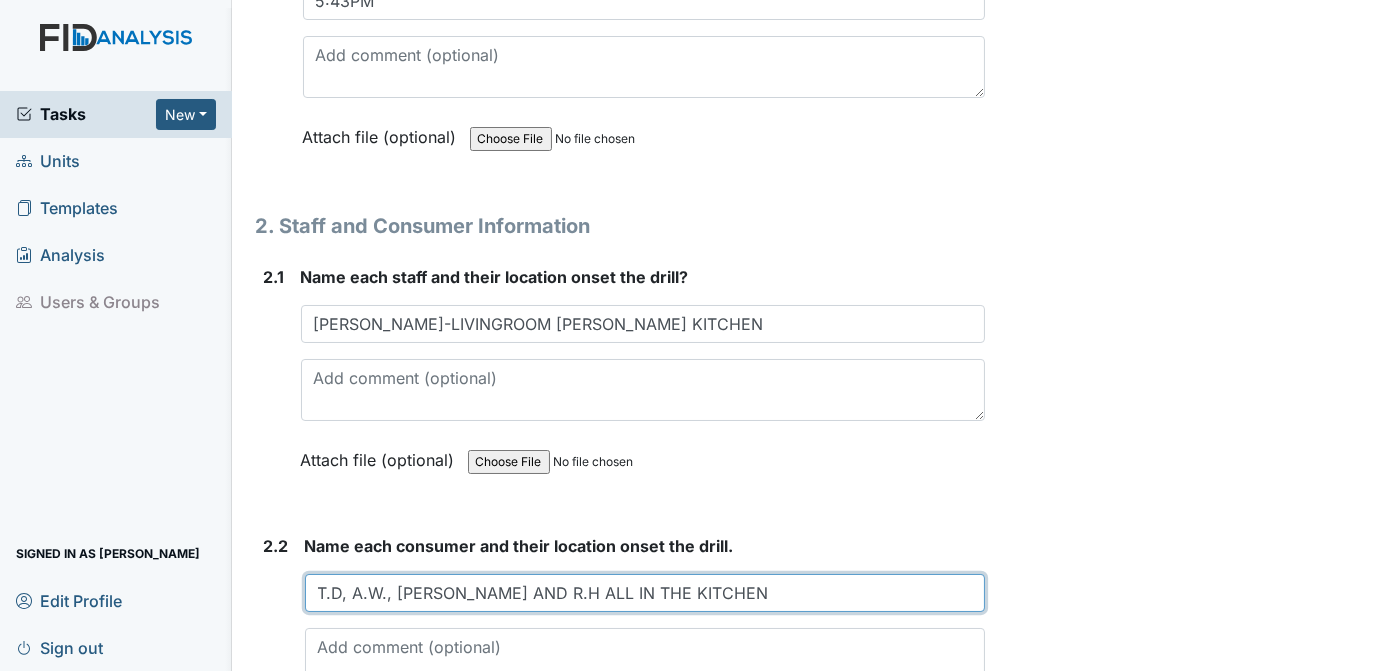 type on "T.D, A.W., K.T AND R.H ALL IN THE KITCHEN" 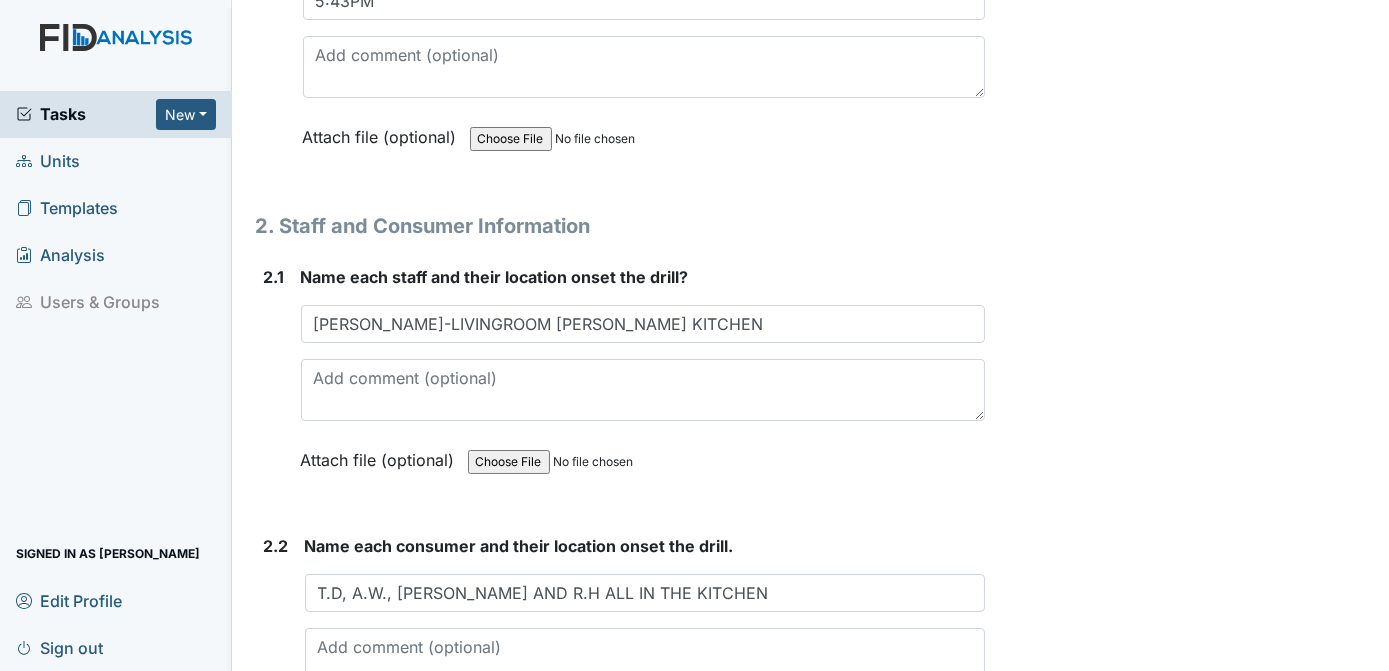 click on "Archive Task
×
Are you sure you want to archive this task? It will appear as incomplete on reports.
Archive
Delete Task
×
Are you sure you want to delete this task?
Delete
Save
Tracie Ponton assigned on Jul 08, 2025." at bounding box center (1190, 517) 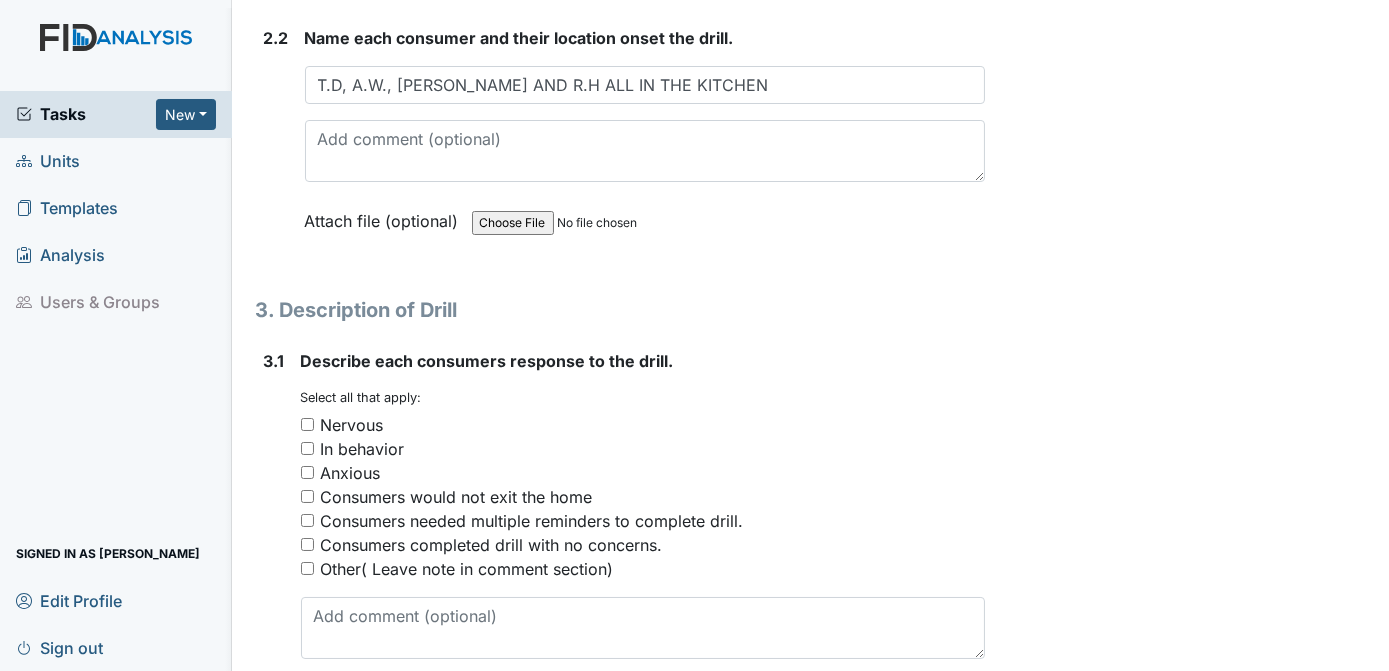 scroll, scrollTop: 1921, scrollLeft: 0, axis: vertical 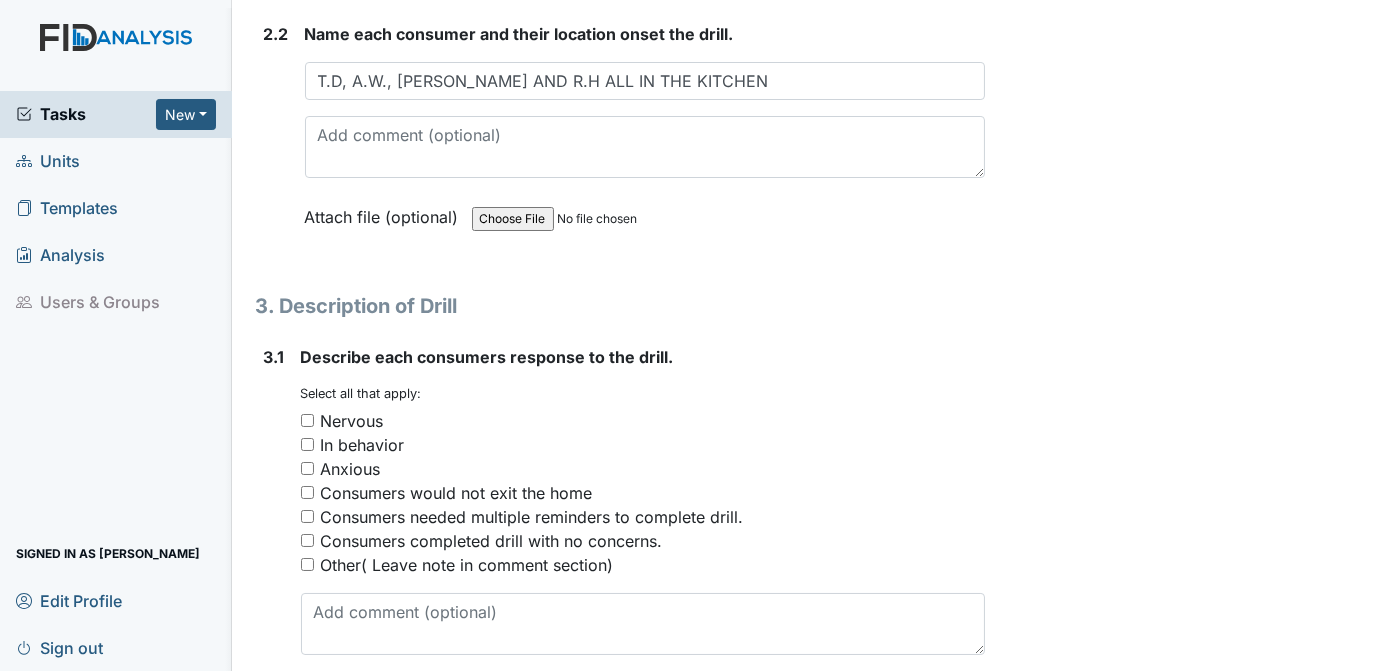 click on "Consumers completed drill with no concerns." at bounding box center [643, 541] 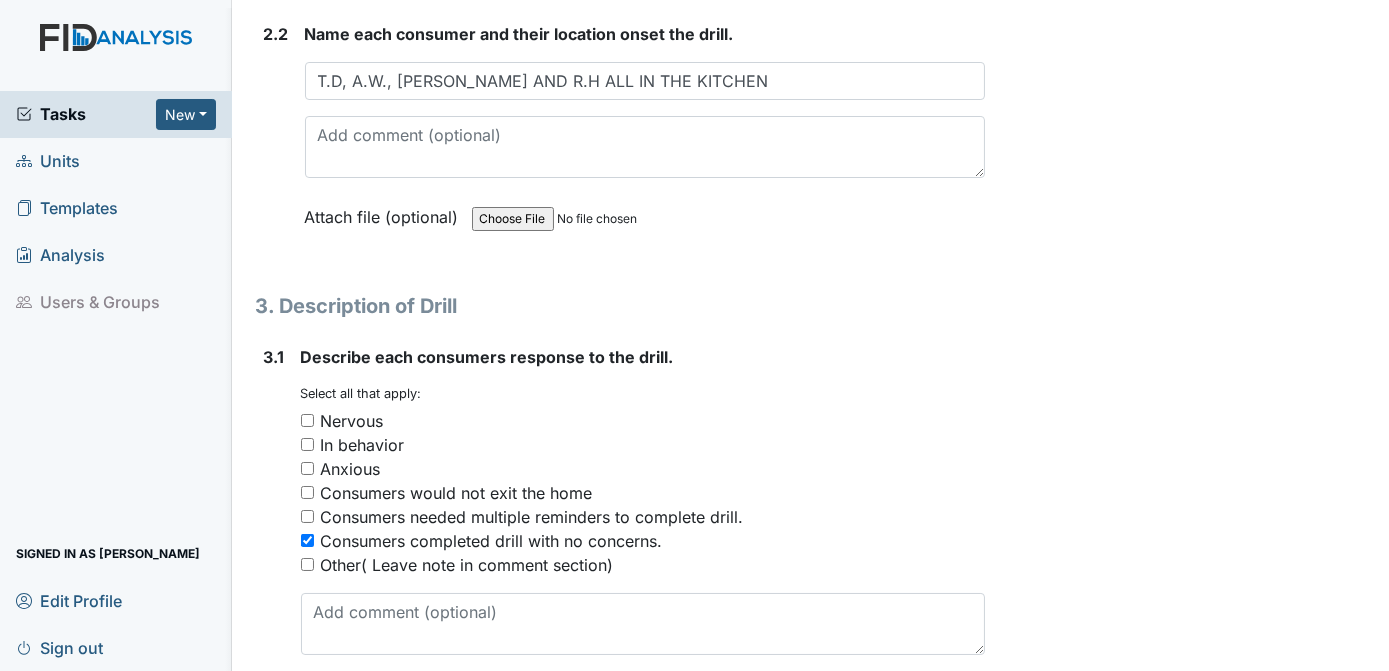 click on "Archive Task
×
Are you sure you want to archive this task? It will appear as incomplete on reports.
Archive
Delete Task
×
Are you sure you want to delete this task?
Delete
Save
Tracie Ponton assigned on Jul 08, 2025." at bounding box center [1190, 5] 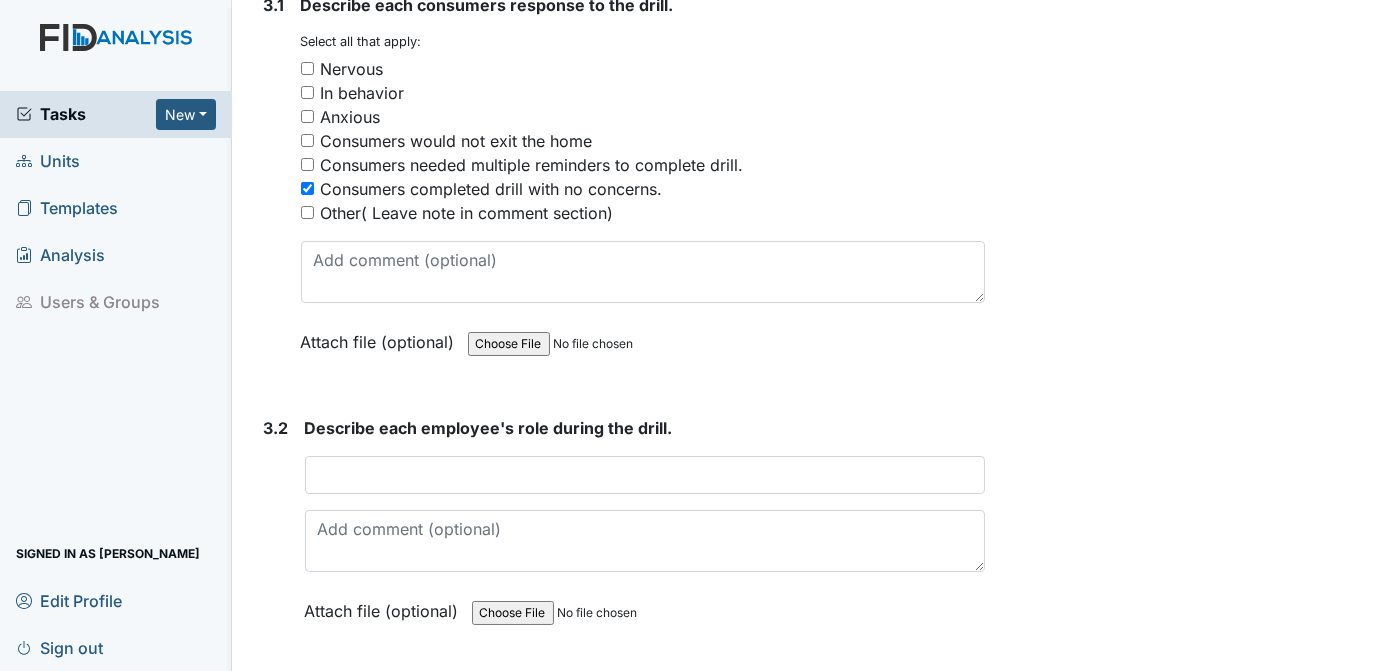 scroll, scrollTop: 2370, scrollLeft: 0, axis: vertical 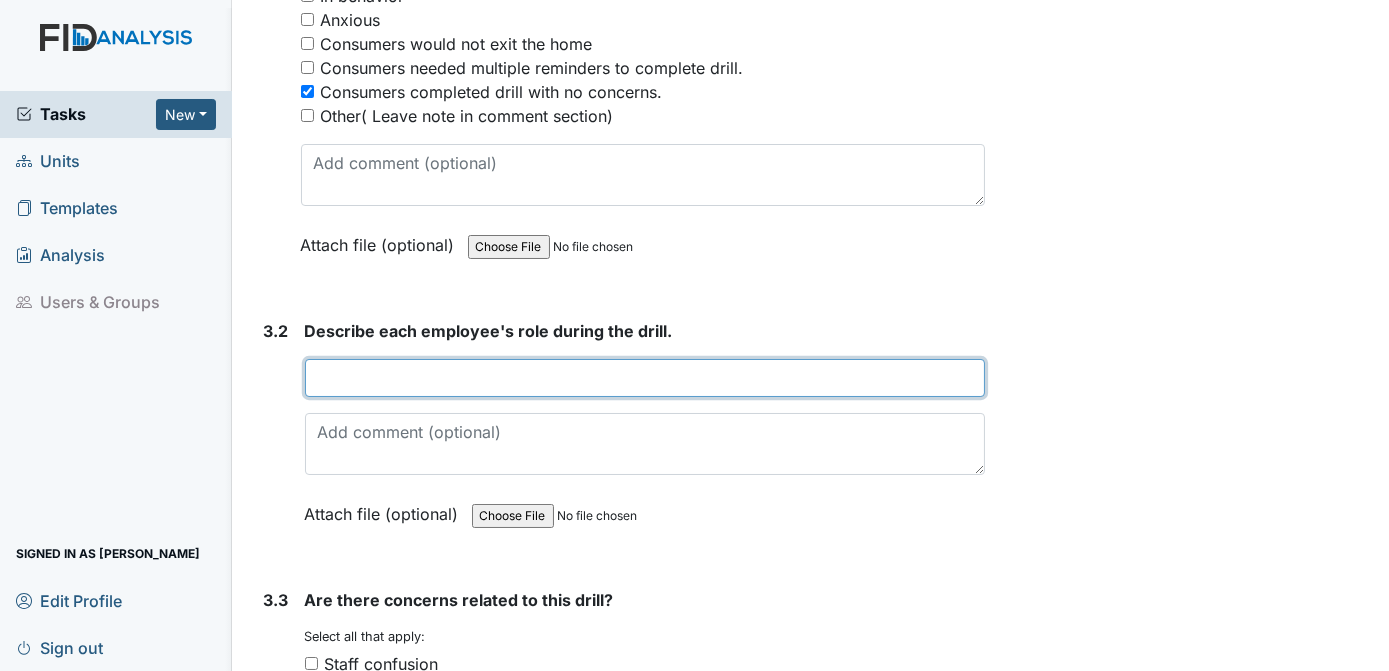 click at bounding box center [645, 378] 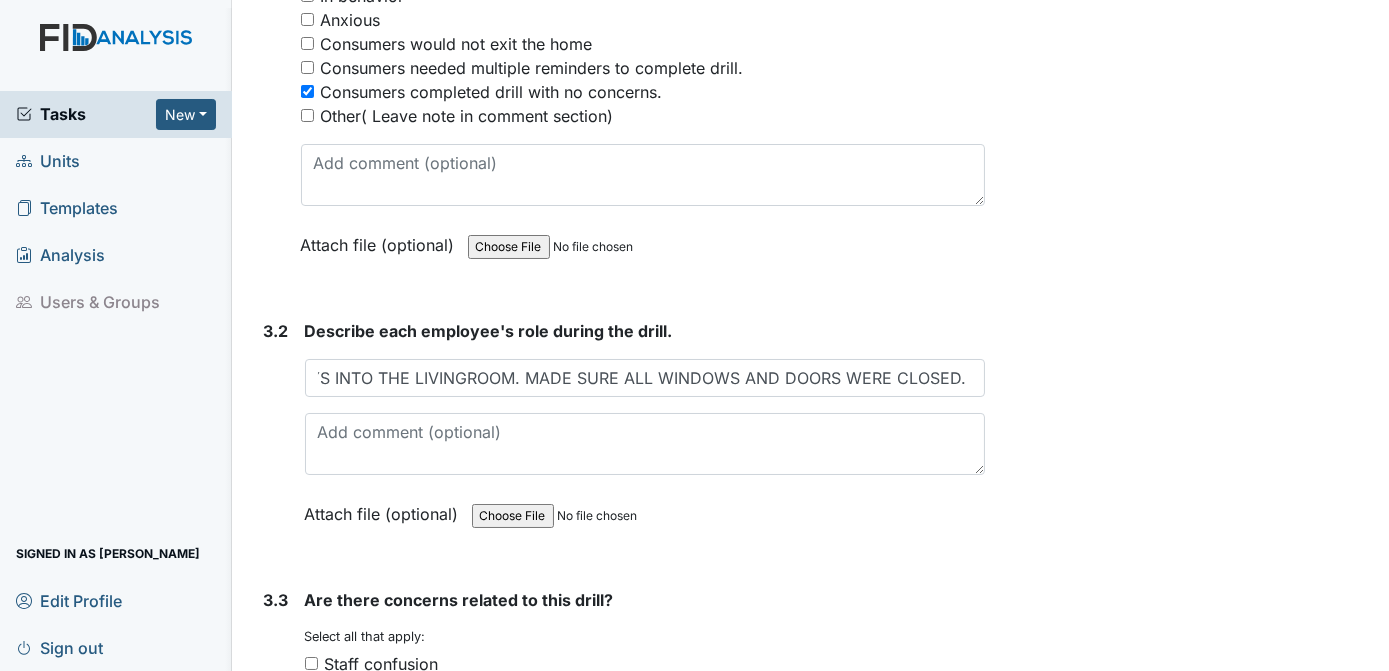 scroll, scrollTop: 0, scrollLeft: 0, axis: both 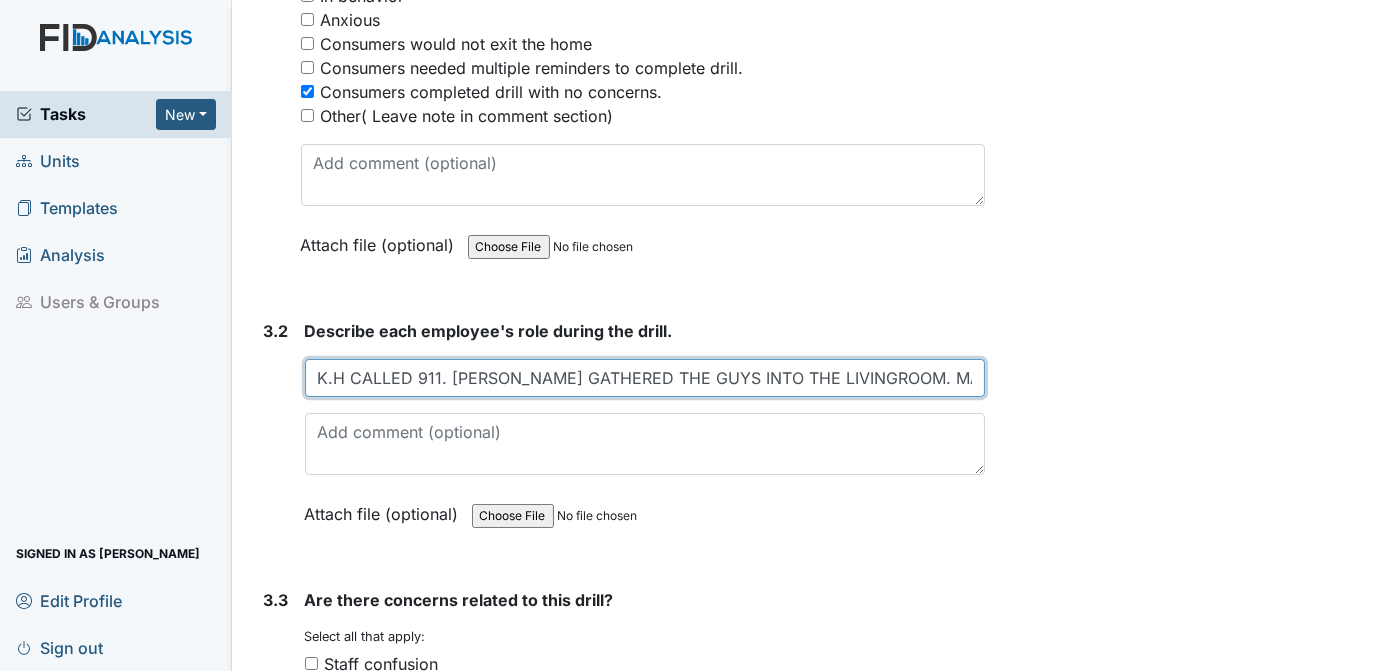 click on "K.H CALLED 911. O.HAMMIEL GATHERED THE GUYS INTO THE LIVINGROOM. MADE SURE ALL WINDOWS AND DOORS WERE CLOSED. MADE" at bounding box center [645, 378] 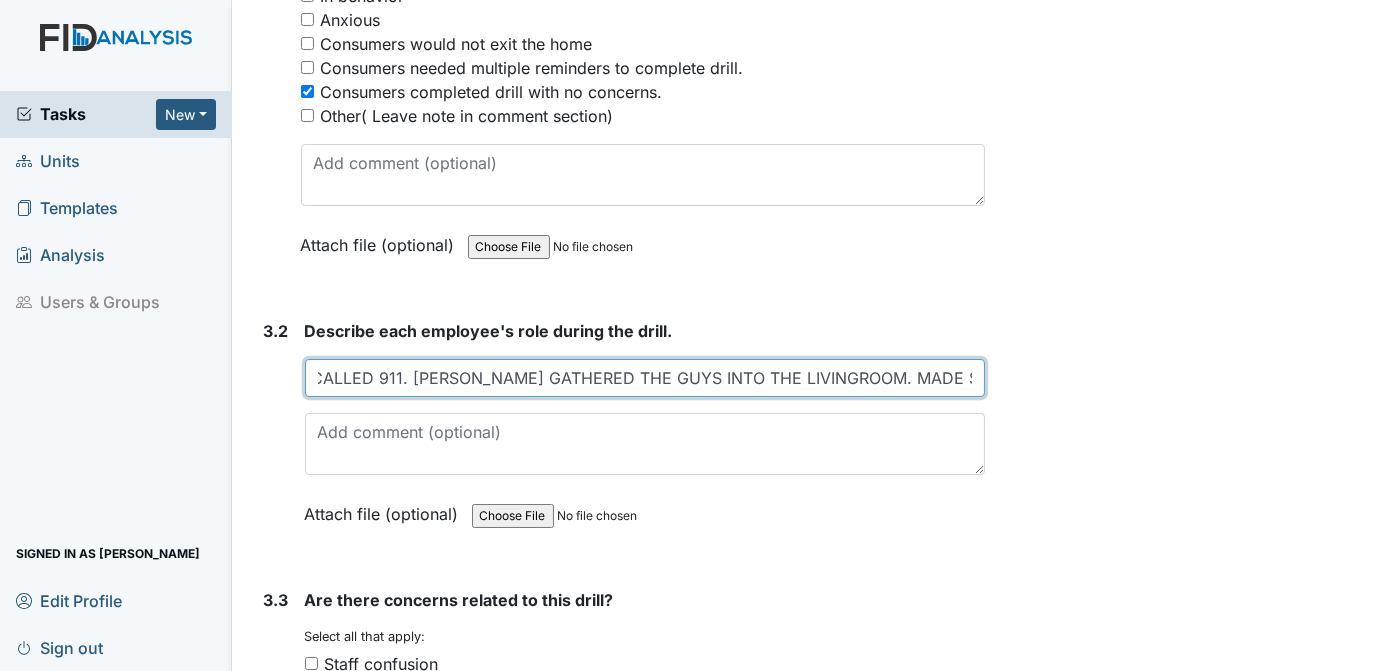 scroll, scrollTop: 0, scrollLeft: 49, axis: horizontal 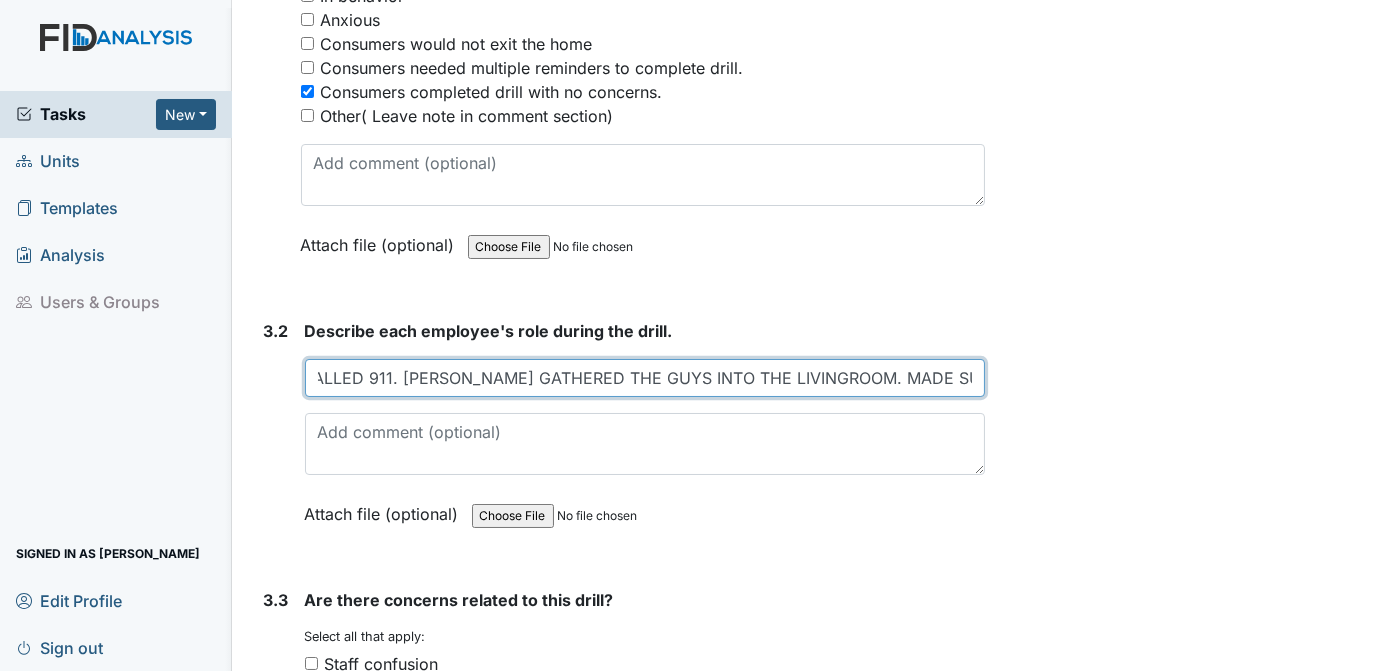click on "K.H CALLED 911. O.HAMMIEL GATHERED THE GUYS INTO THE LIVINGROOM. MADE SURE ALL WINDOWS AND DOORS WERE CLOSED. MADE" at bounding box center [645, 378] 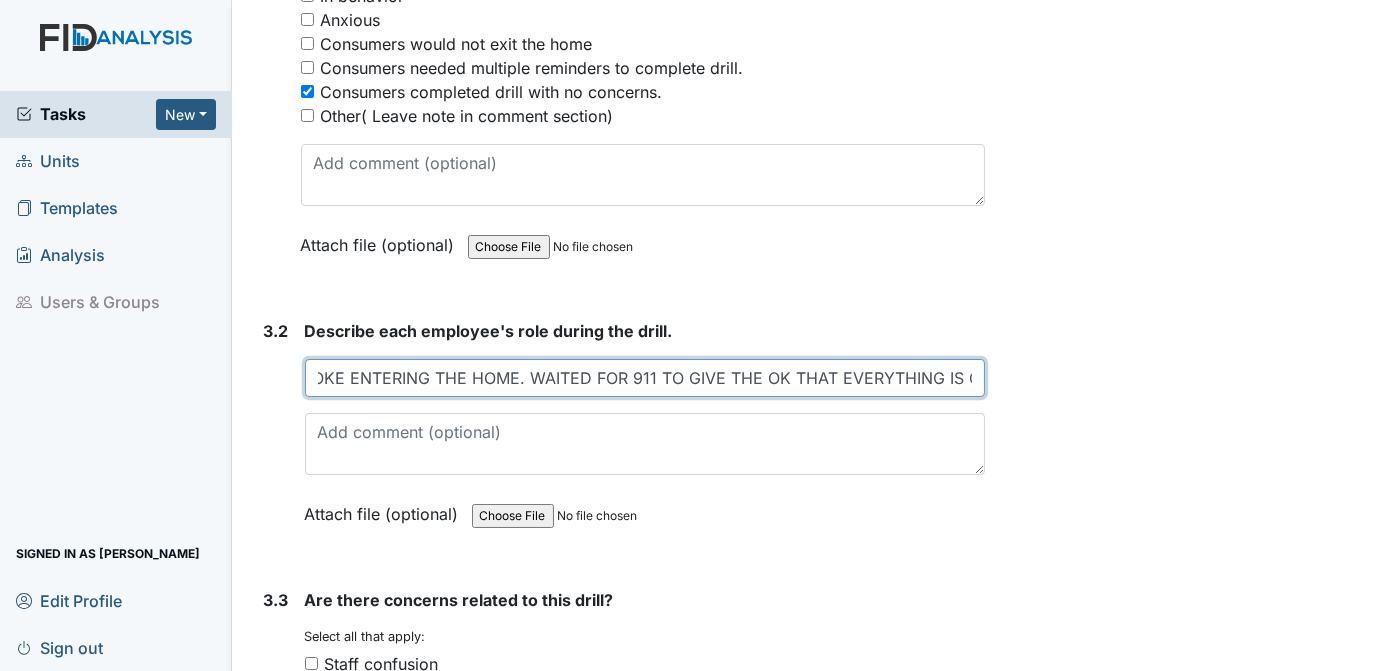 scroll, scrollTop: 0, scrollLeft: 1008, axis: horizontal 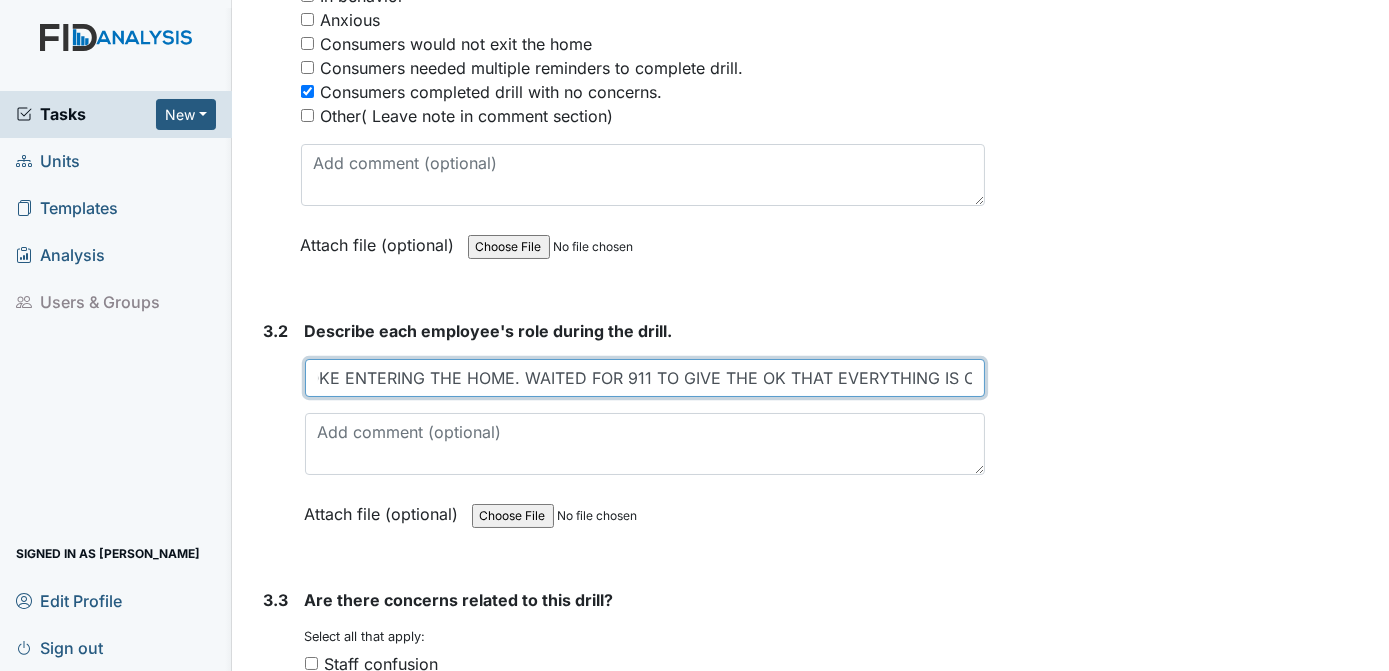 type on "K.H CALLED 911. O.HAMMIEL GATHERED THE GUYS INTO THE LIVINGROOM. MADE SURE ALL WERE SAFE. MONITORED SMOKE ENTERING THE HOME. WAITED FOR 911 TO GIVE THE OK THAT EVERYTHING IS CLEAR.LL WINDOWS AND DOORS WERE CLOSED. MADE" 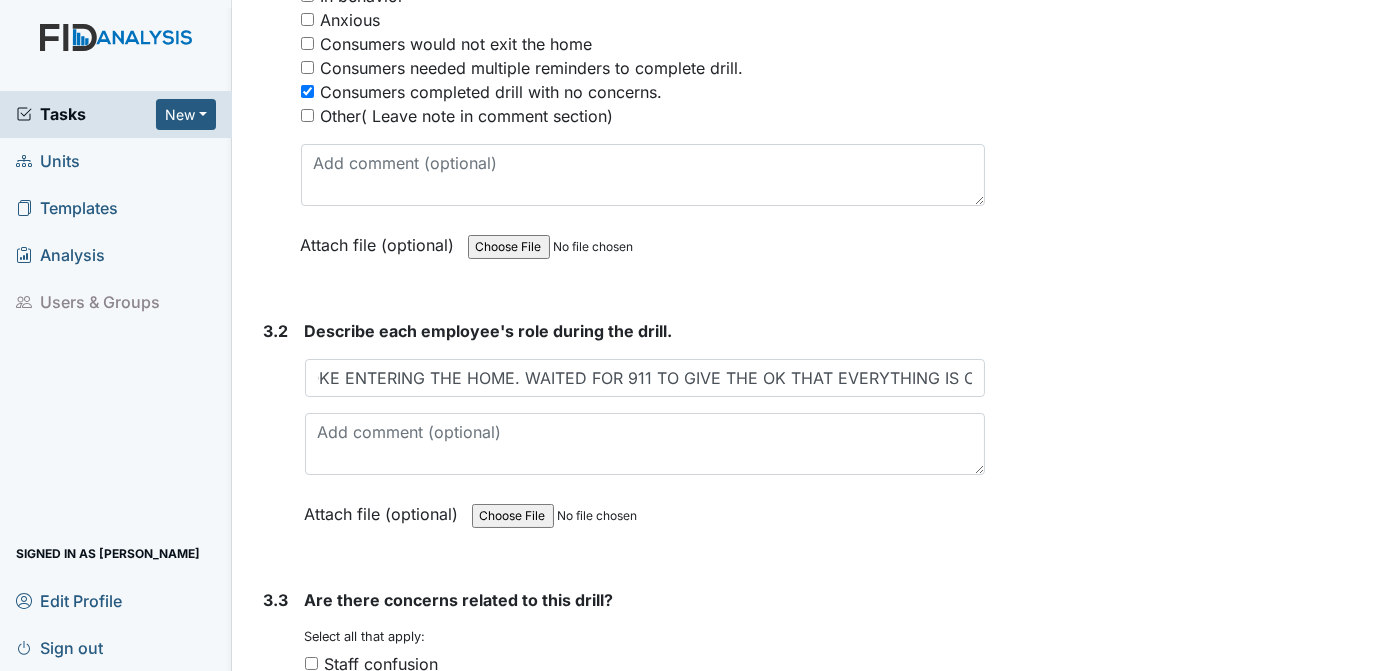 scroll, scrollTop: 0, scrollLeft: 0, axis: both 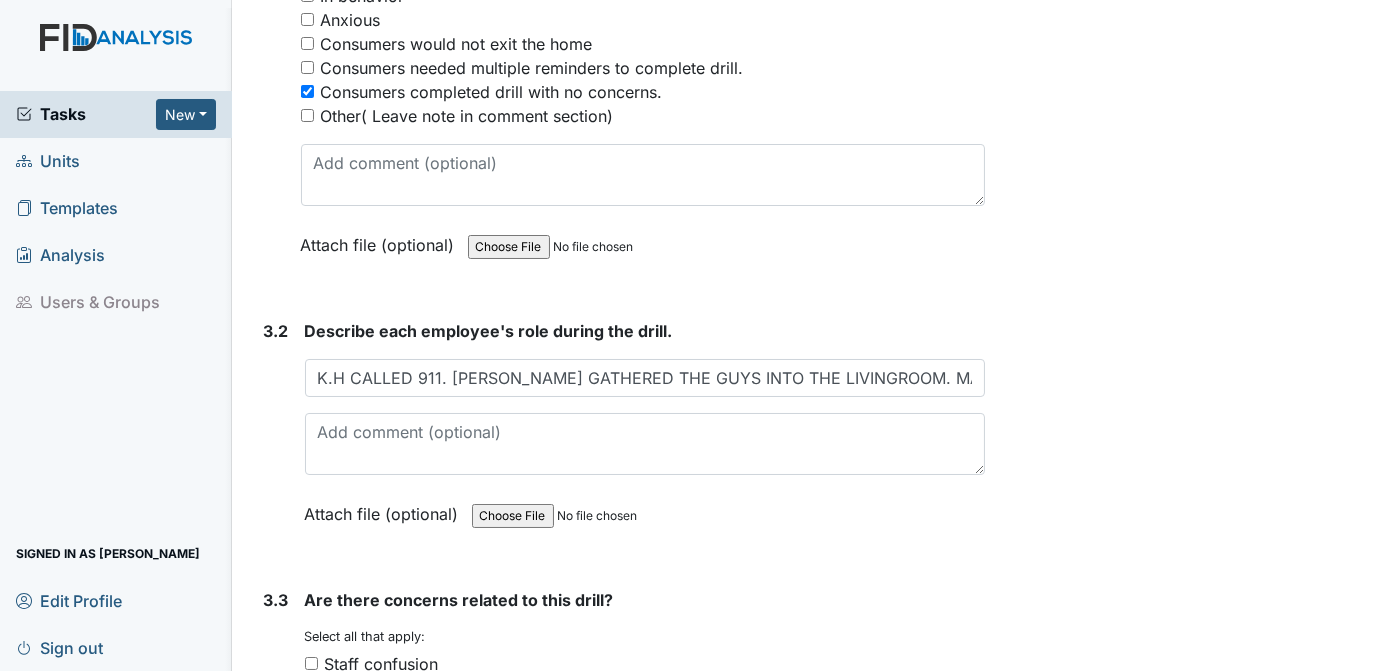 click on "Form:
Disaster Drill Report
ID:
#00012167
Open
Autosaving...
Location:
Deerfield
Assignee:
Tracie Ponton
Creator:
Tracie Ponton
Created:
Jul 8, 2025
Due:
Jul 22, 2025
1. Drill Information
1.1
What drill is being conducted?
You must select one of the below options.
January- Bomb Threat
February- Epidemic
March-Tornado
April- Missing Consumer
May- Natrual Disaster
June-Workplace Violence
July- Wild Fire
August- Fire Drill (2am-4am)
September - Evacuation
October- Medical Emergency
November- Hazmat
December- Utility Failure
Attach file (optional)
You can upload .pdf, .txt, .jpg, .jpeg, .png, .csv, .xls, or .doc files under 100MB.
1.2
What date was the drill conducted?
2025-07-07
Attach file (optional)" at bounding box center [811, 335] 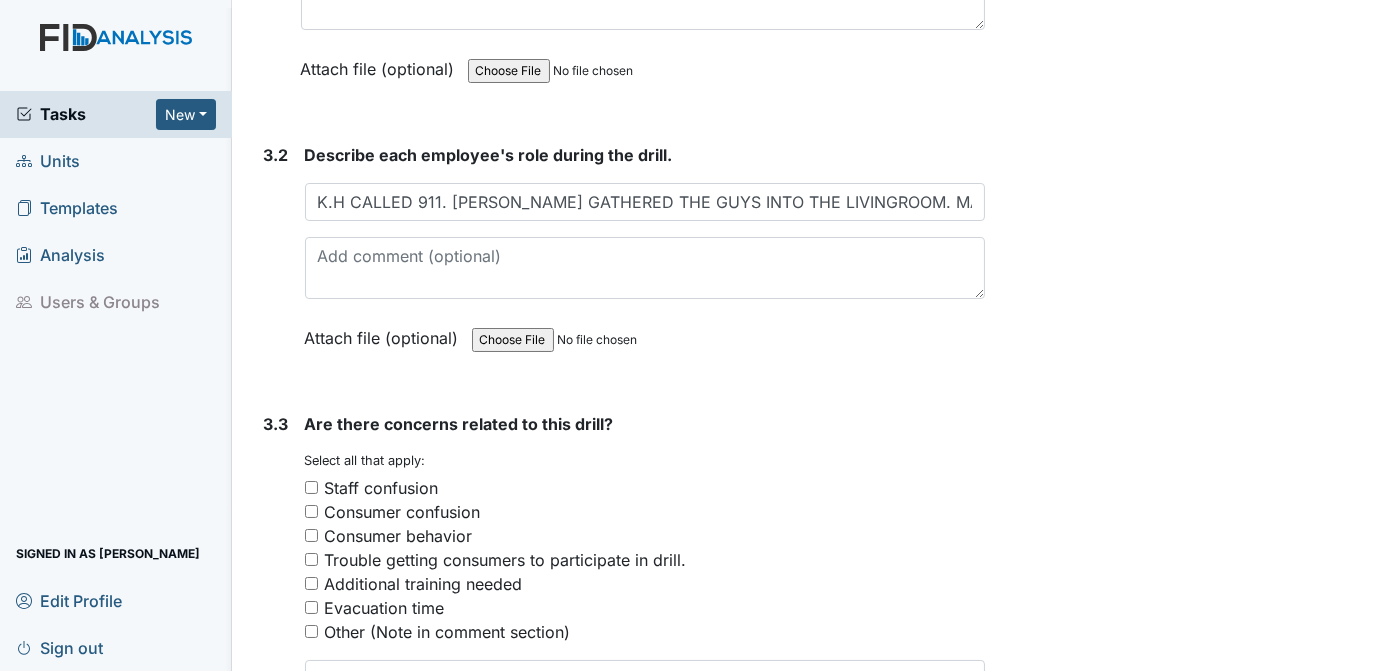 scroll, scrollTop: 2577, scrollLeft: 0, axis: vertical 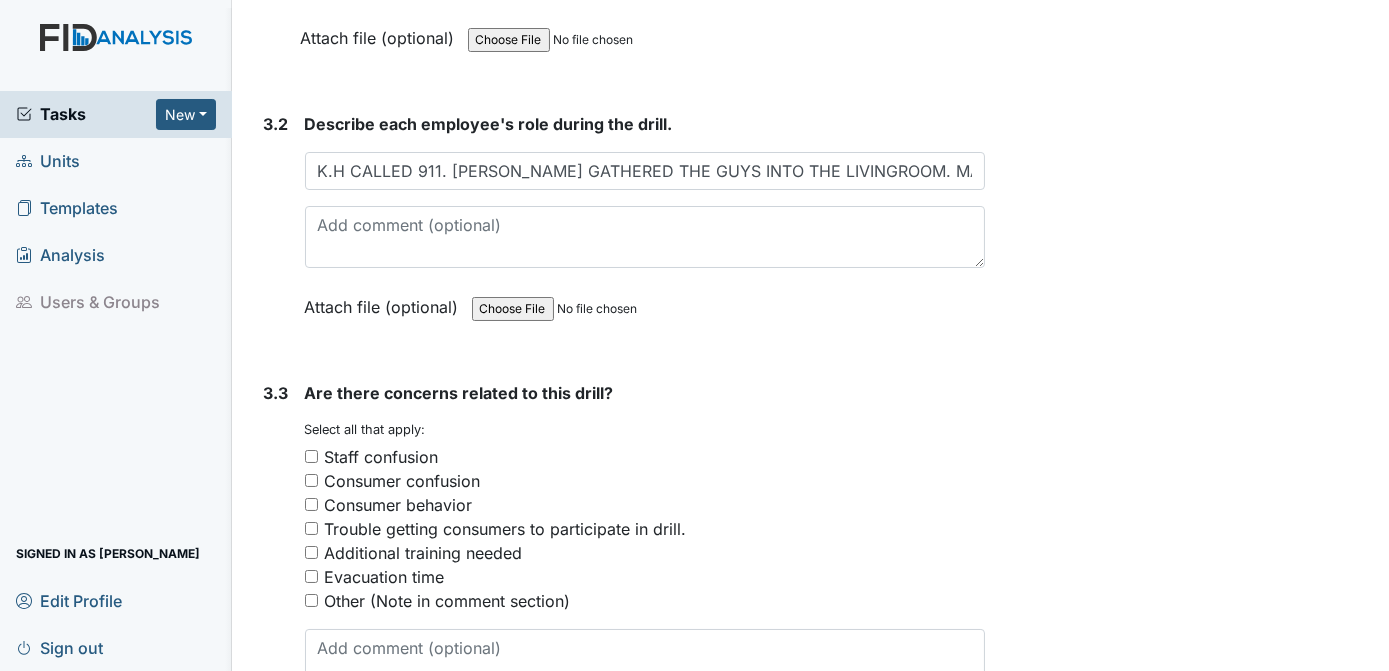 click on "Staff confusion" at bounding box center [382, 457] 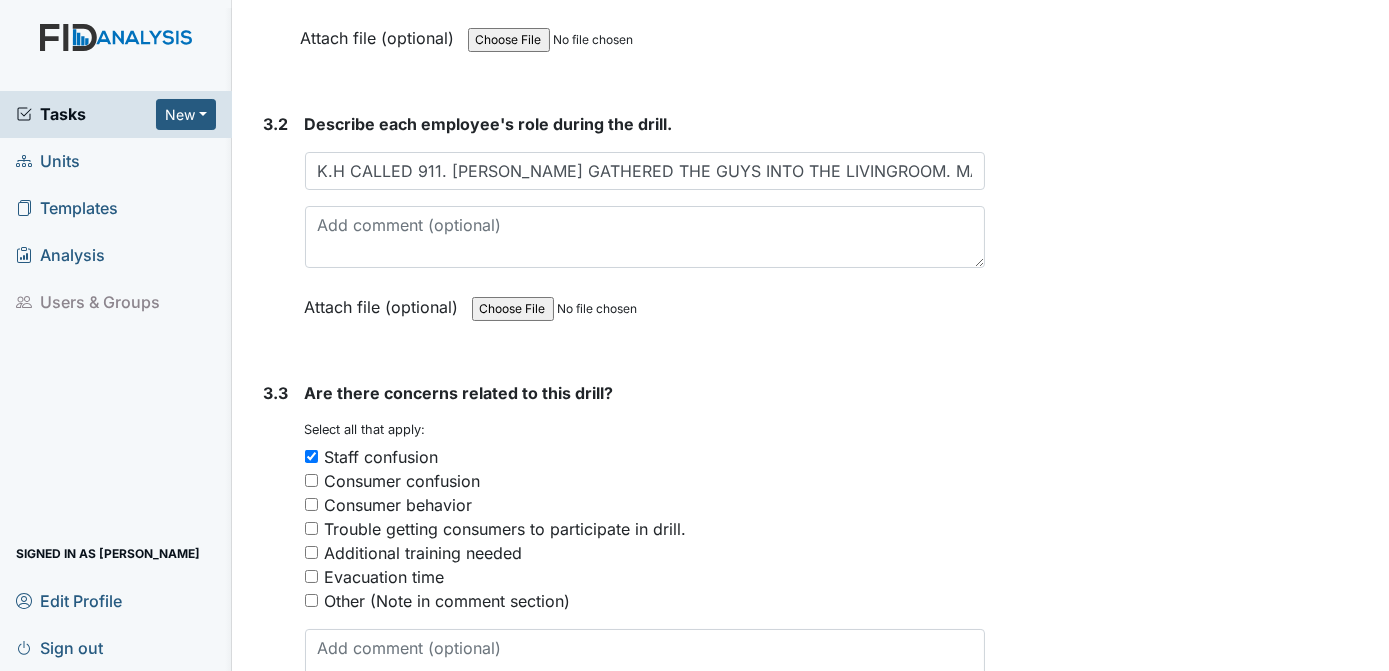 click on "Staff confusion" at bounding box center [311, 456] 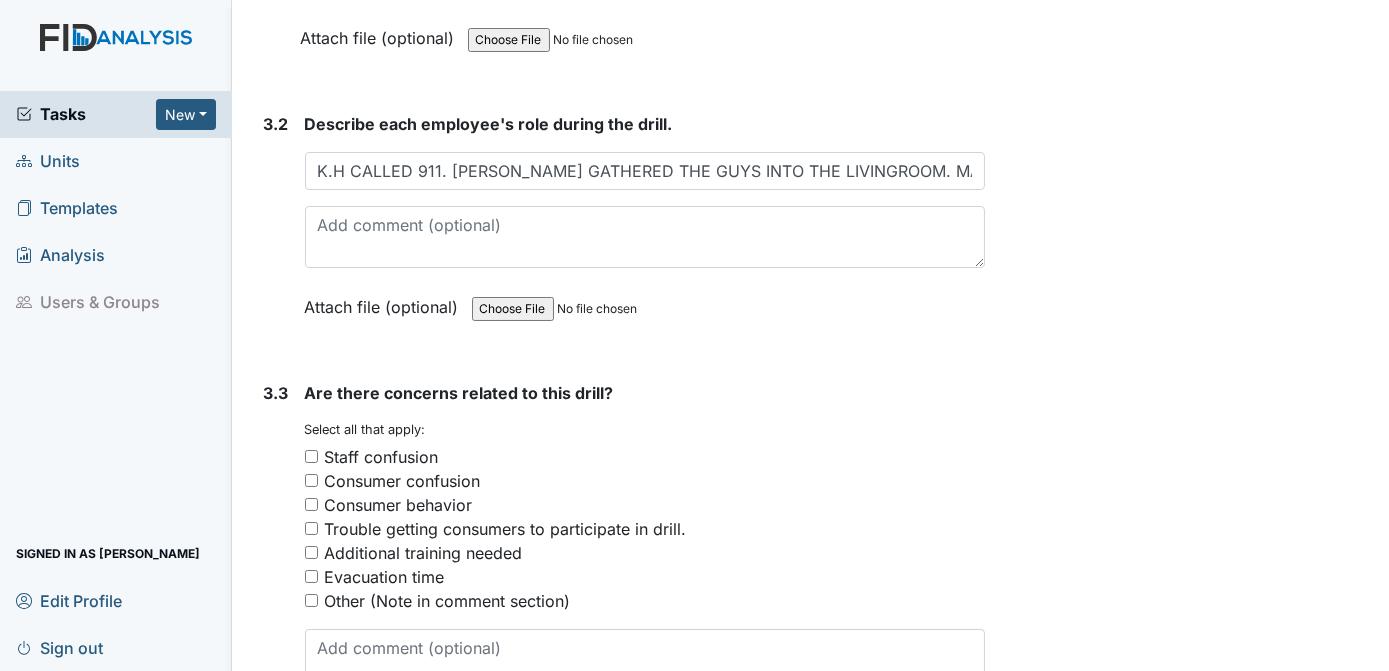 click on "Consumer behavior" at bounding box center (311, 504) 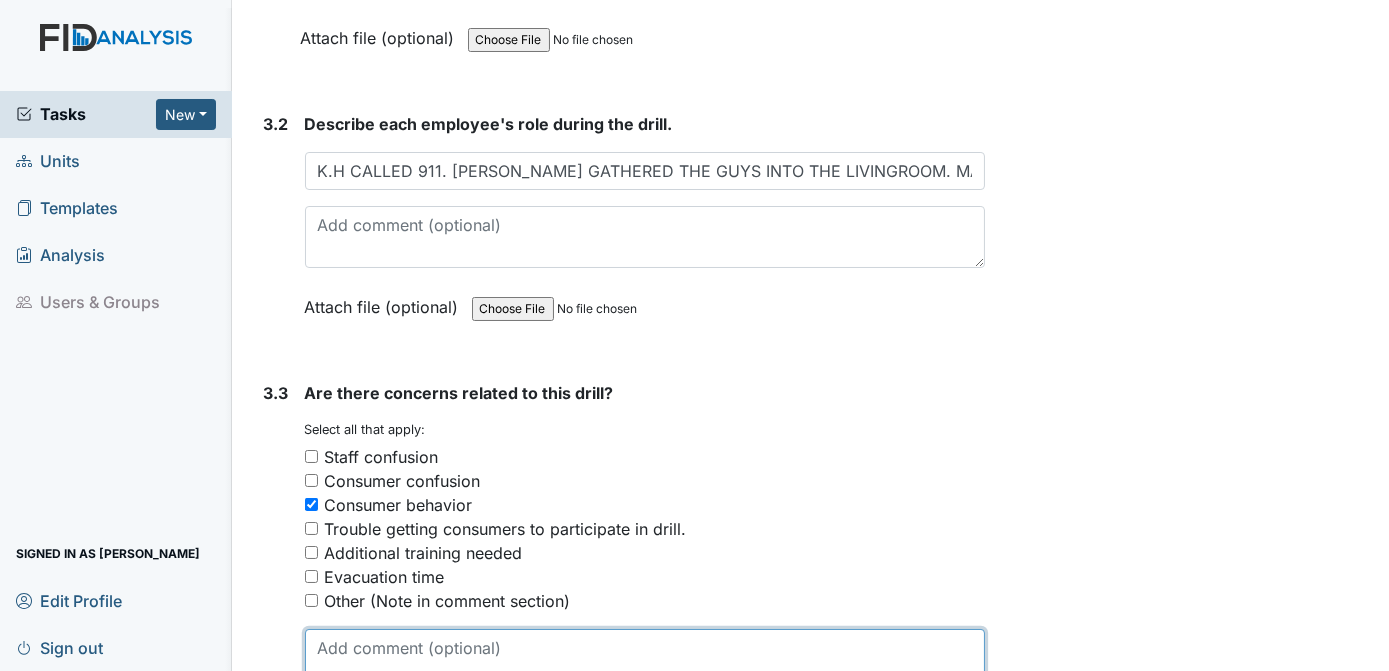 click at bounding box center (645, 660) 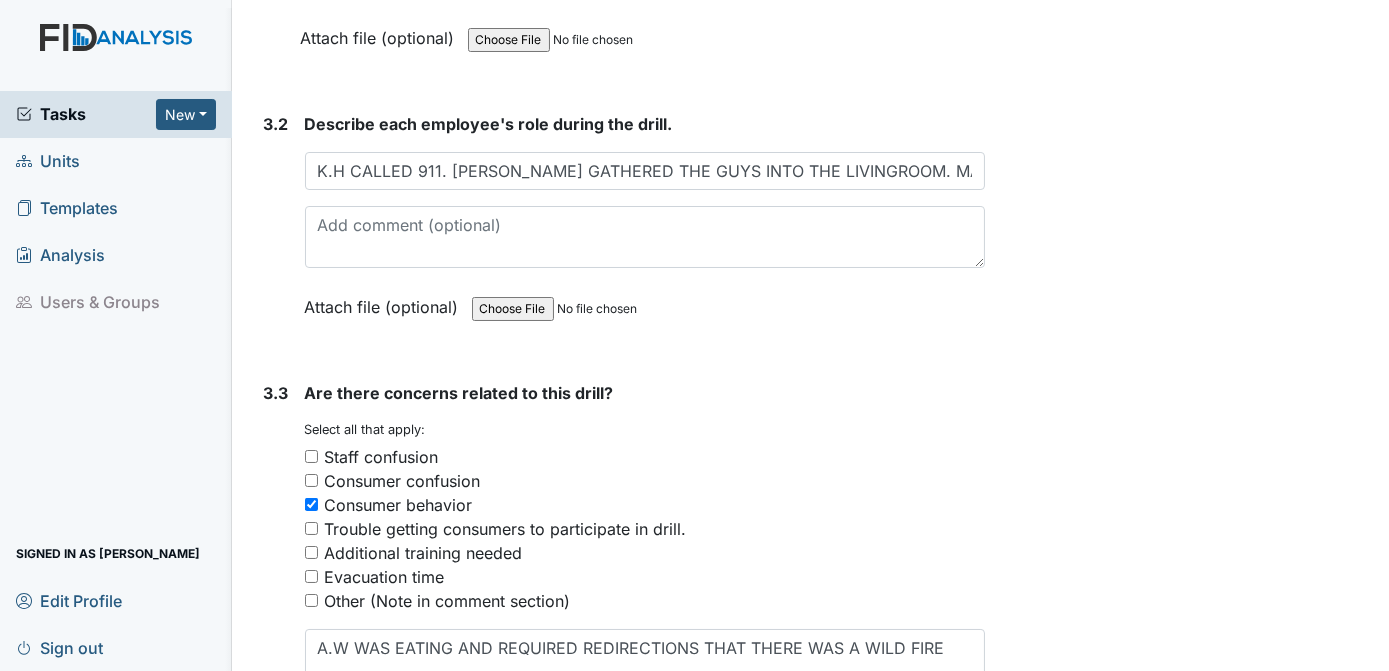 click on "Archive Task
×
Are you sure you want to archive this task? It will appear as incomplete on reports.
Archive
Delete Task
×
Are you sure you want to delete this task?
Delete
Save
Tracie Ponton assigned on Jul 08, 2025." at bounding box center [1190, -651] 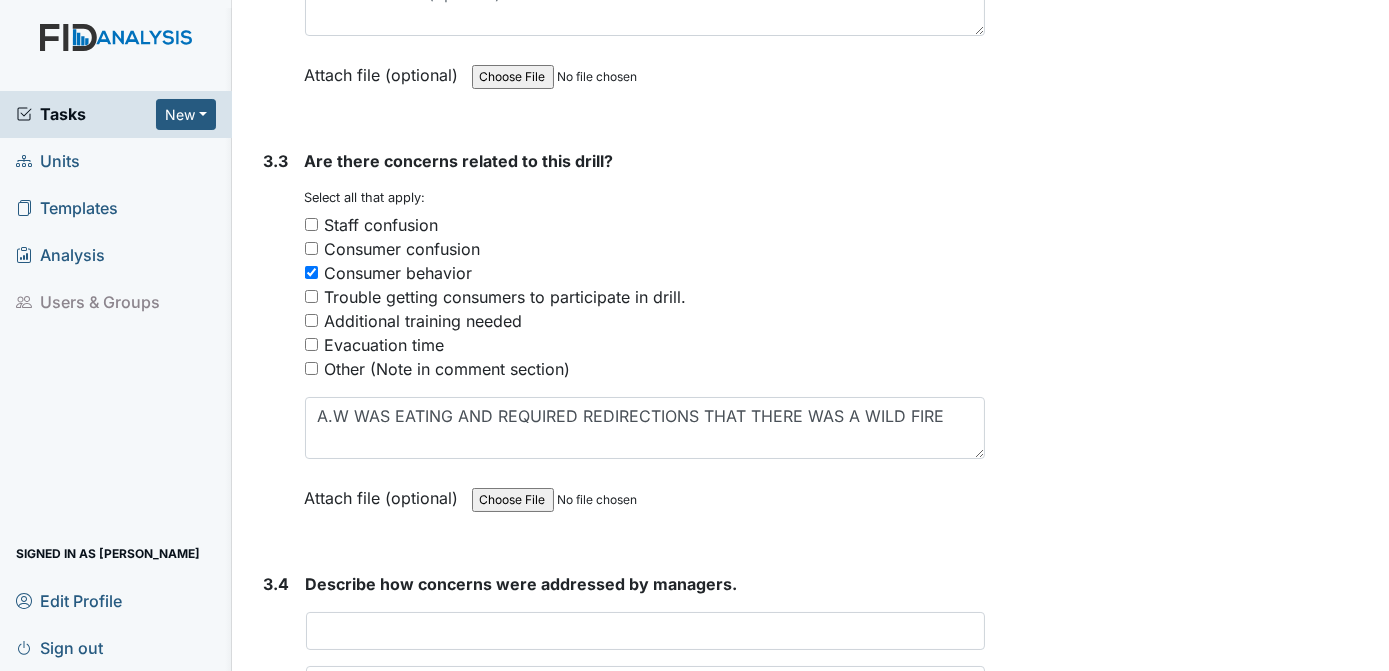 scroll, scrollTop: 2814, scrollLeft: 0, axis: vertical 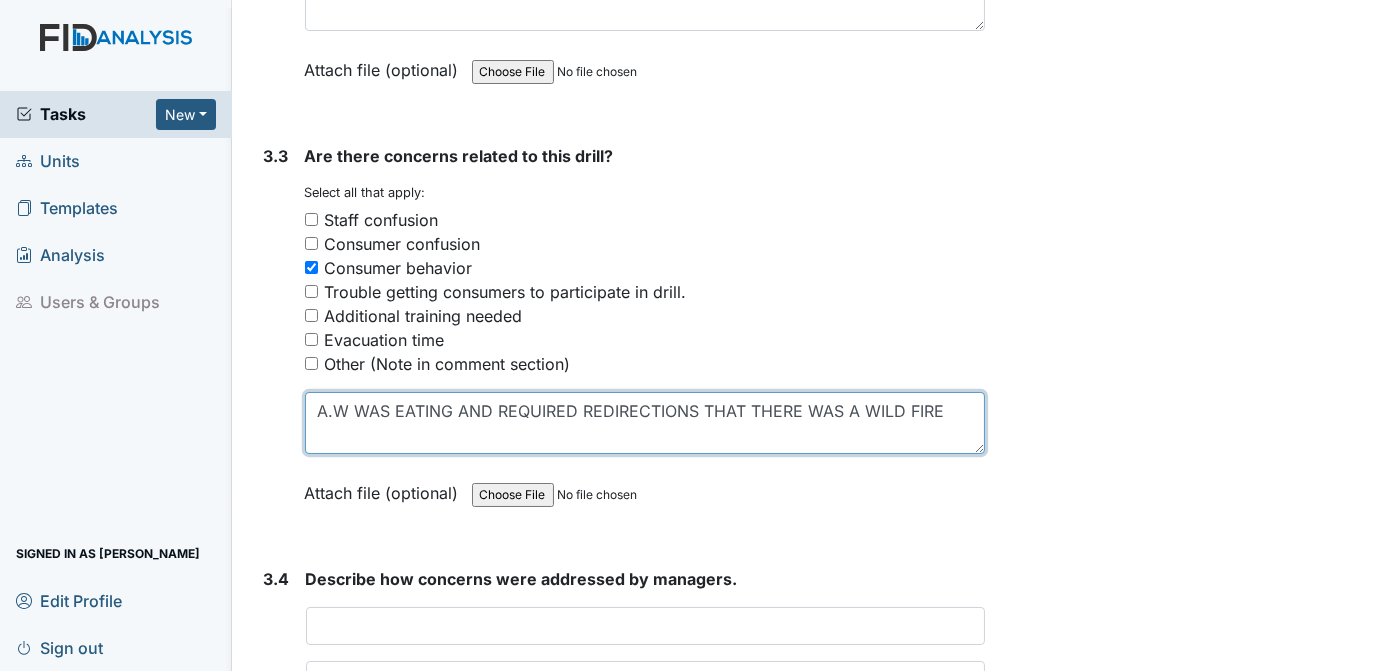 click on "A.W WAS EATING AND REQUIRED REDIRECTIONS THAT THERE WAS A WILD FIRE" at bounding box center (645, 423) 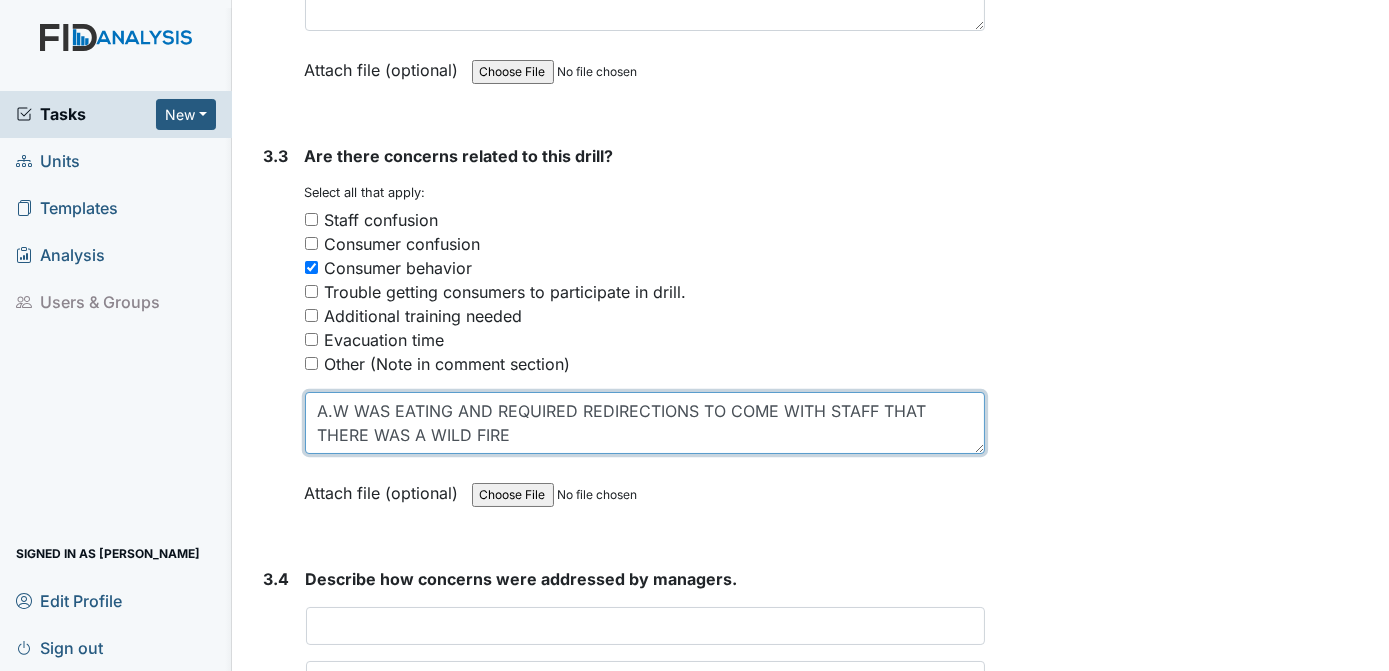 type on "A.W WAS EATING AND REQUIRED REDIRECTIONS TO COME WITH STAFF THAT THERE WAS A WILD FIRE" 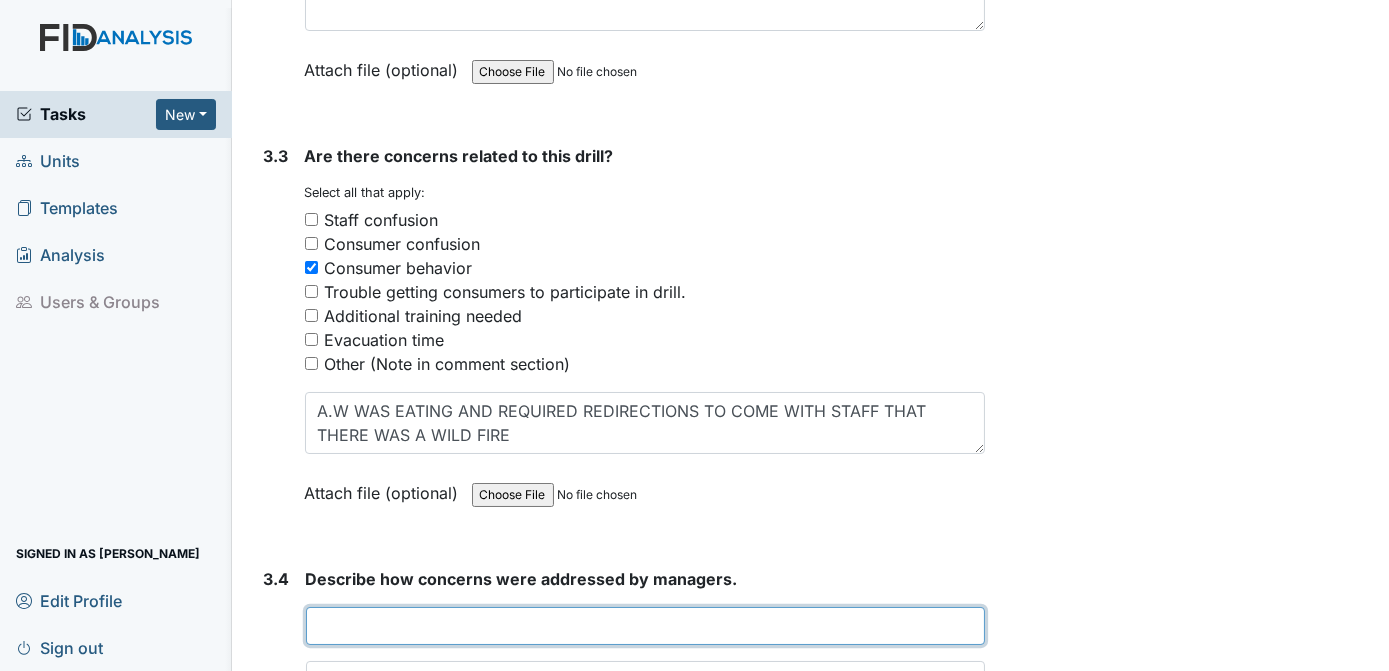 click at bounding box center [646, 626] 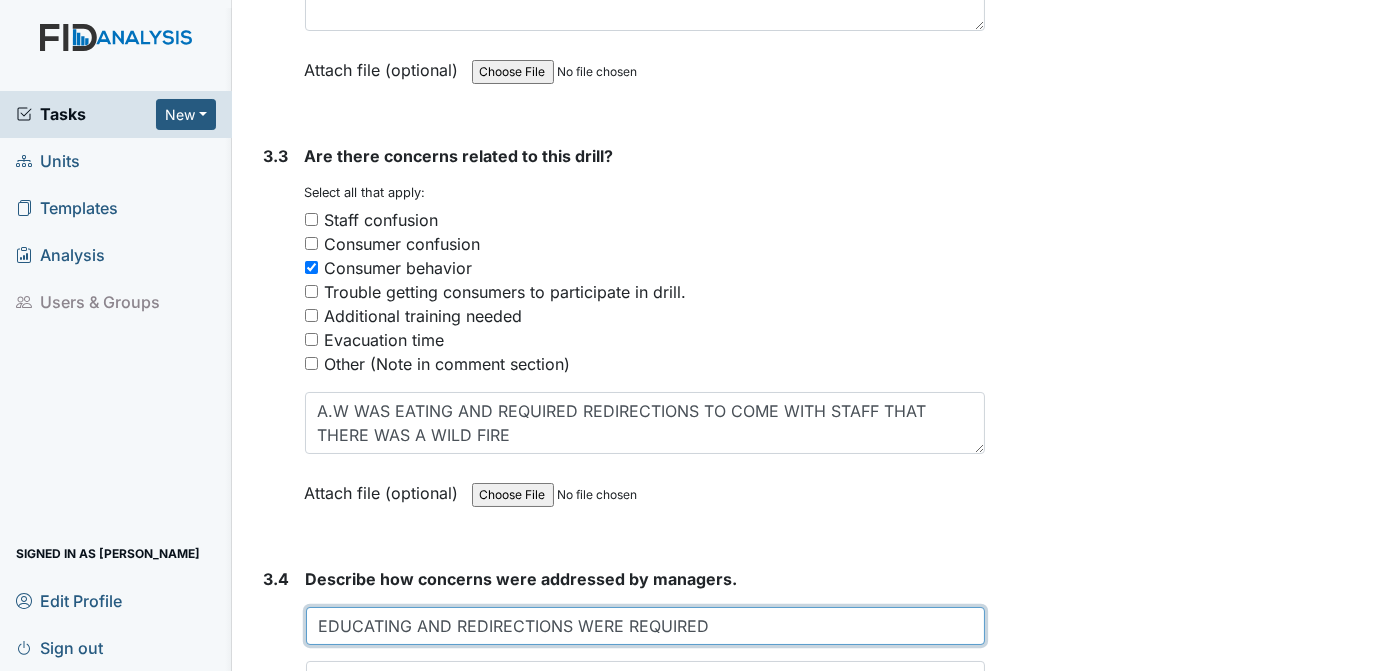 type on "EDUCATING AND REDIRECTIONS WERE REQUIRED" 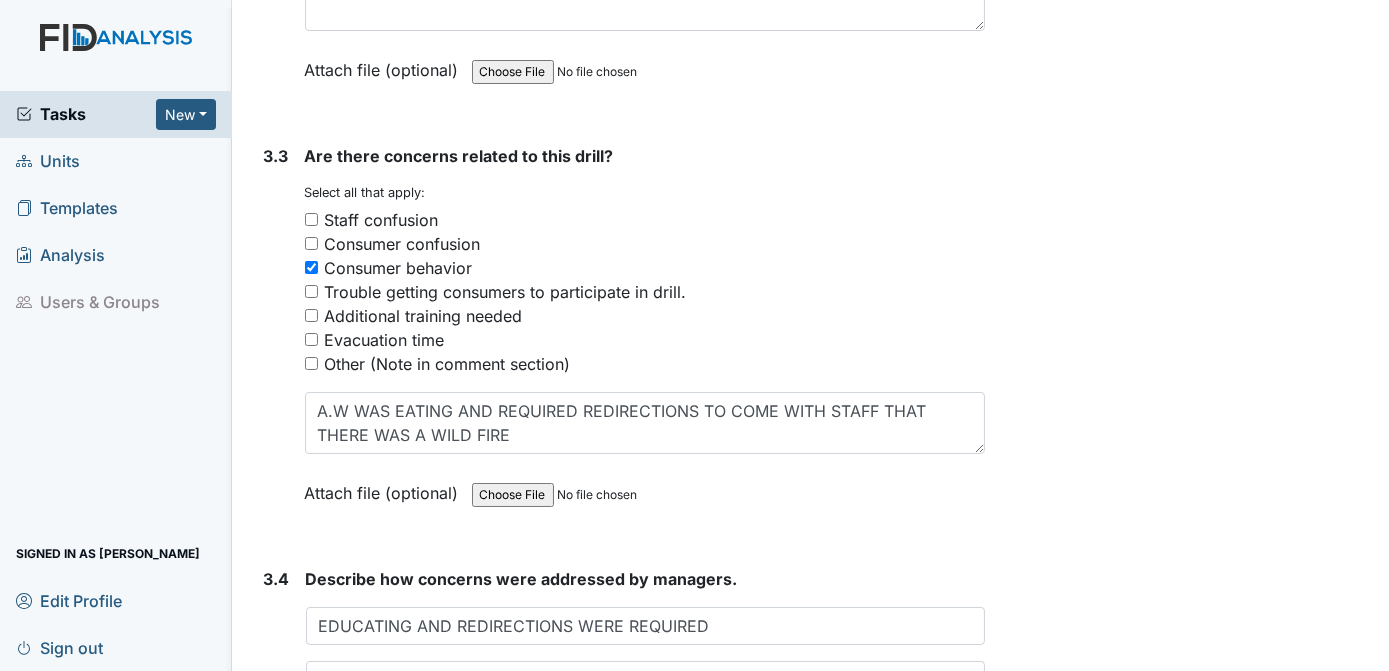 click on "Archive Task
×
Are you sure you want to archive this task? It will appear as incomplete on reports.
Archive
Delete Task
×
Are you sure you want to delete this task?
Delete
Save
Tracie Ponton assigned on Jul 08, 2025." at bounding box center [1190, -888] 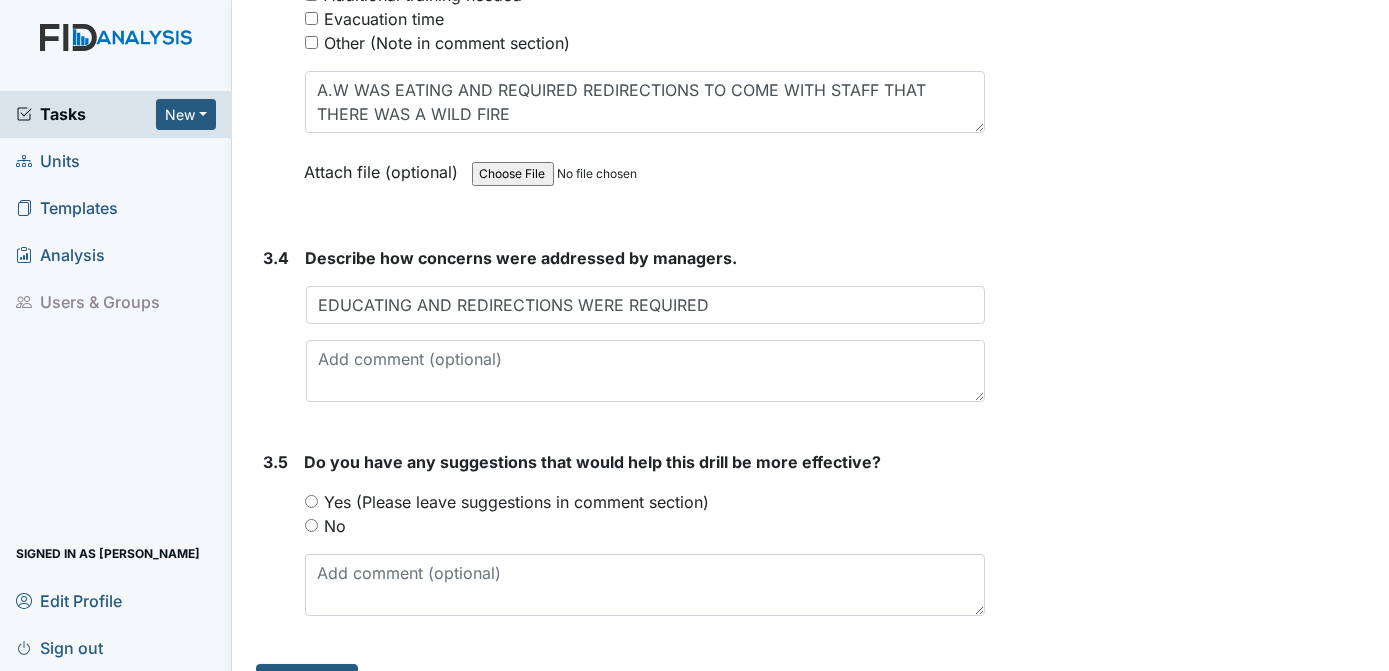 scroll, scrollTop: 3164, scrollLeft: 0, axis: vertical 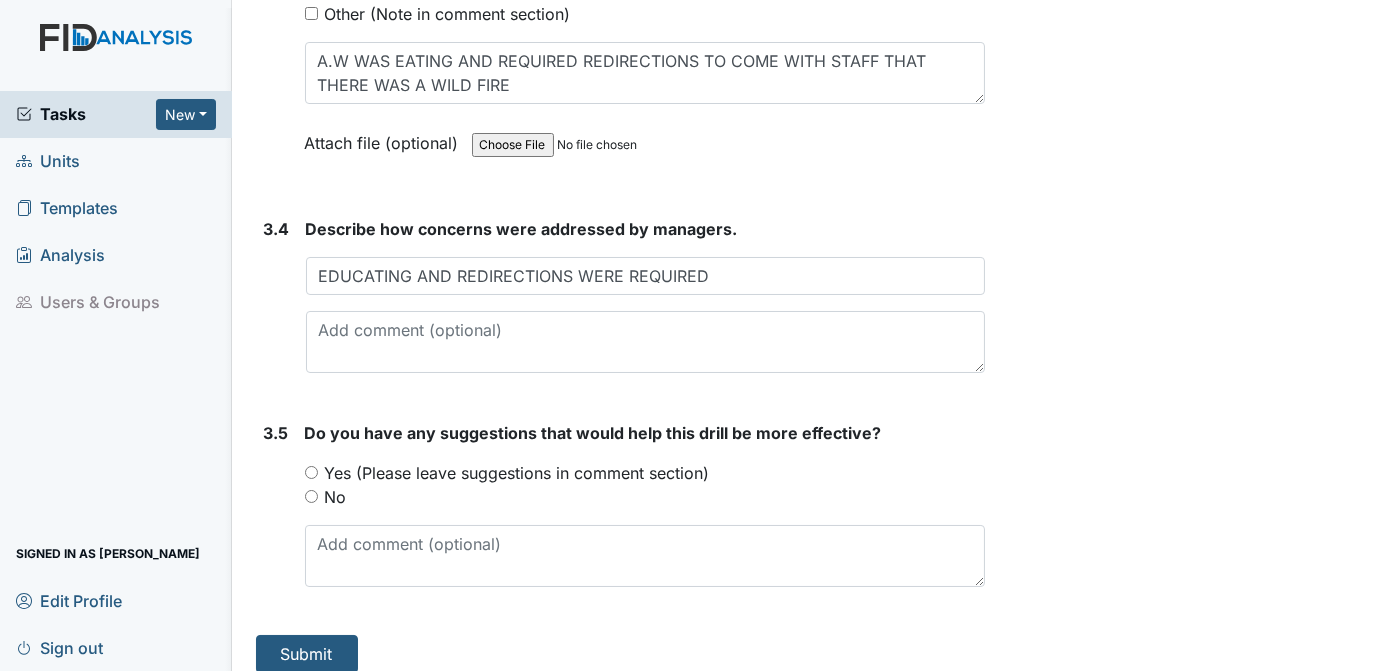 click on "No" at bounding box center [311, 496] 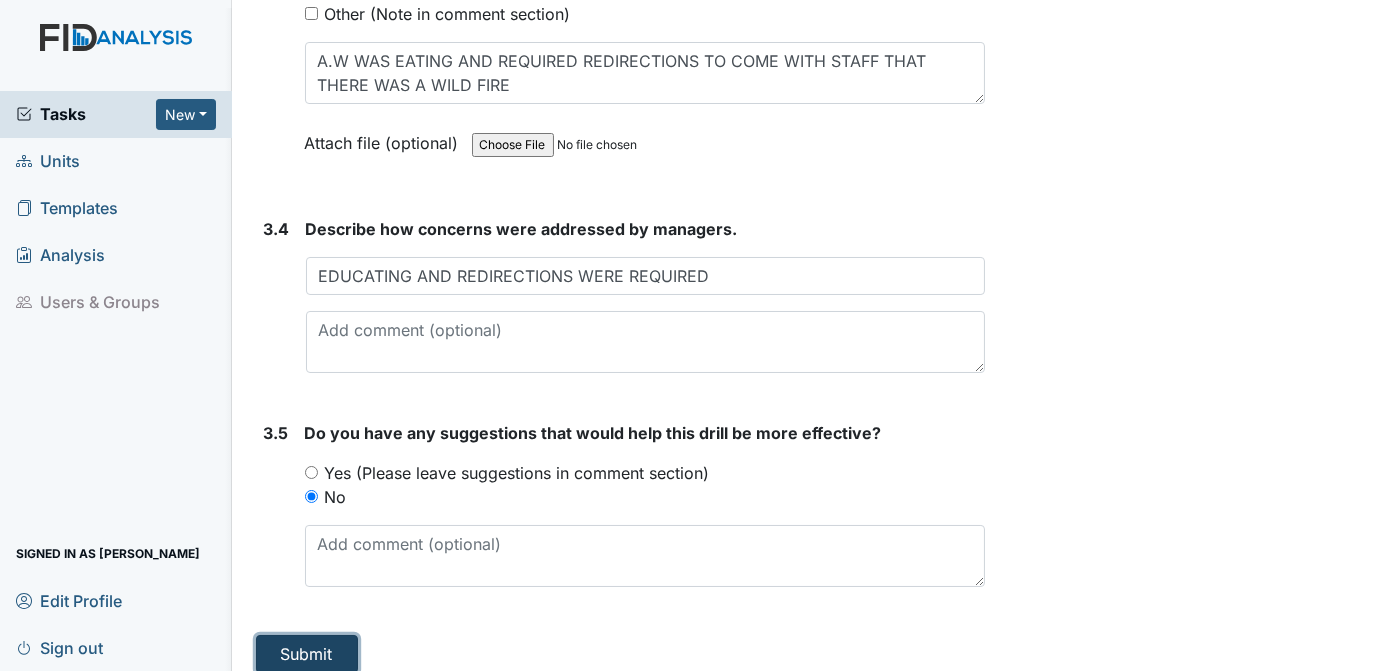click on "Submit" at bounding box center [307, 654] 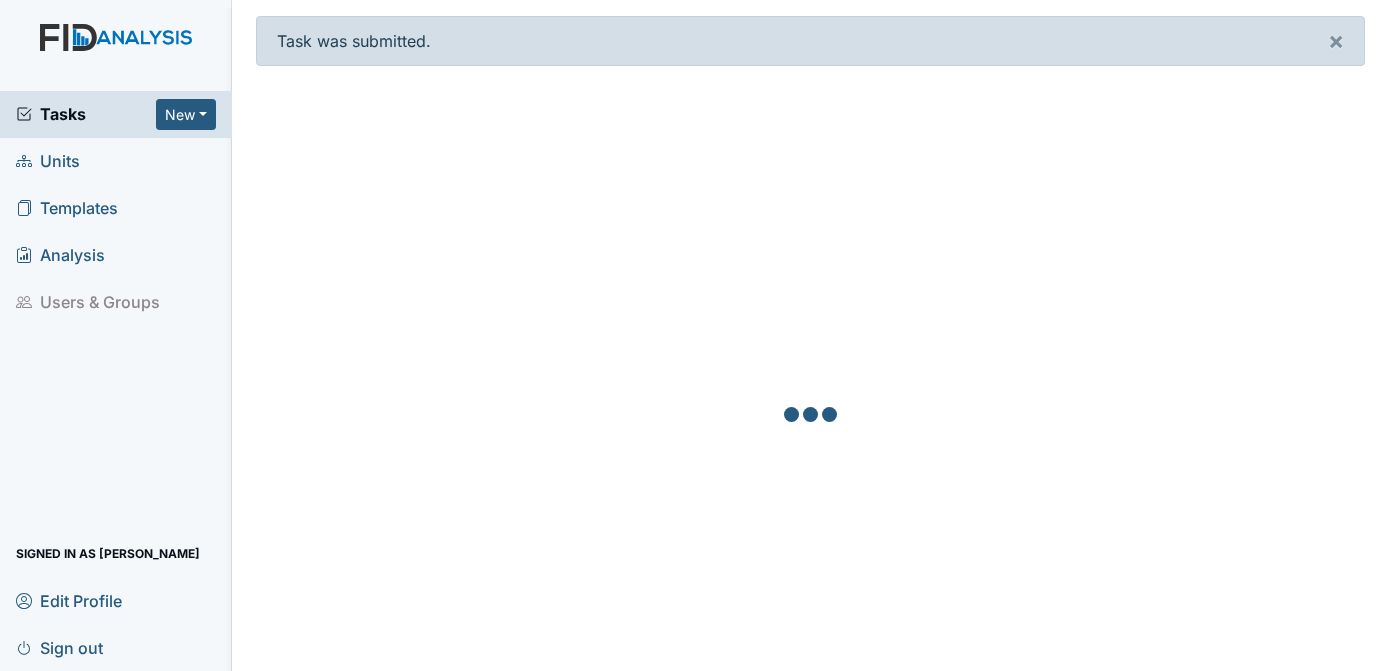 scroll, scrollTop: 0, scrollLeft: 0, axis: both 